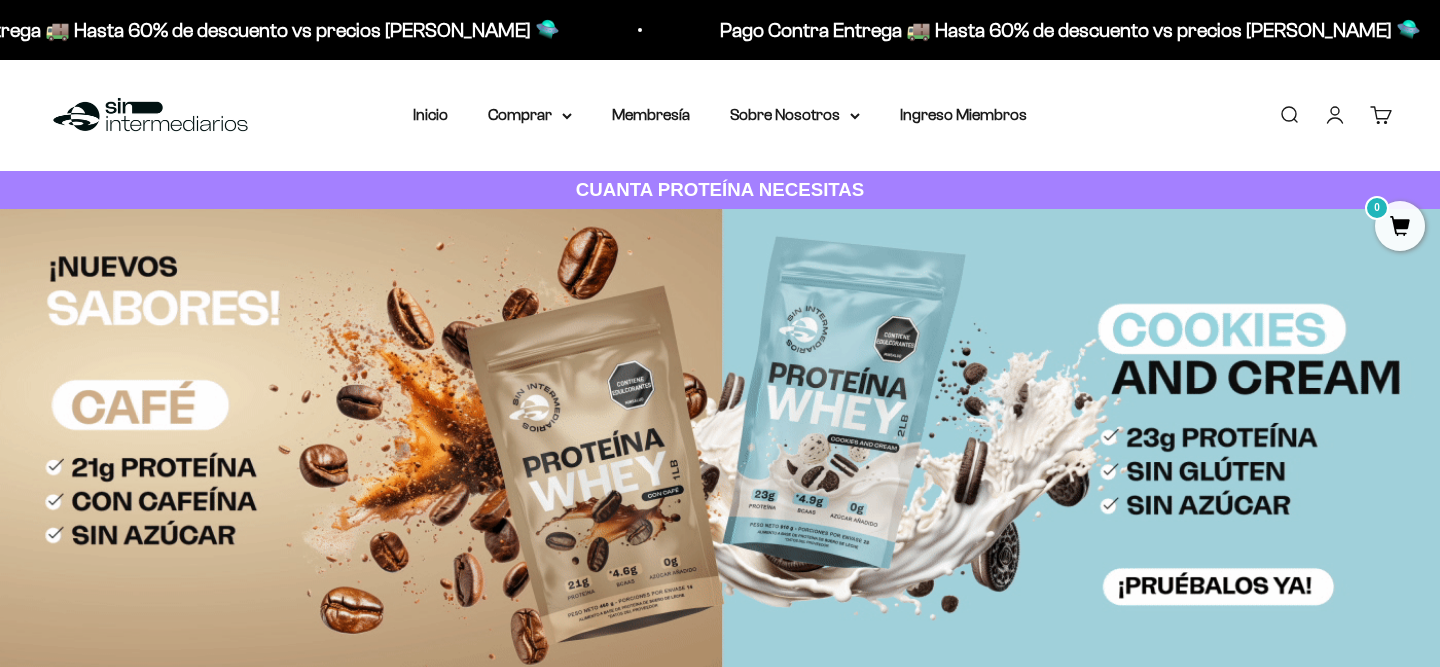 scroll, scrollTop: 0, scrollLeft: 0, axis: both 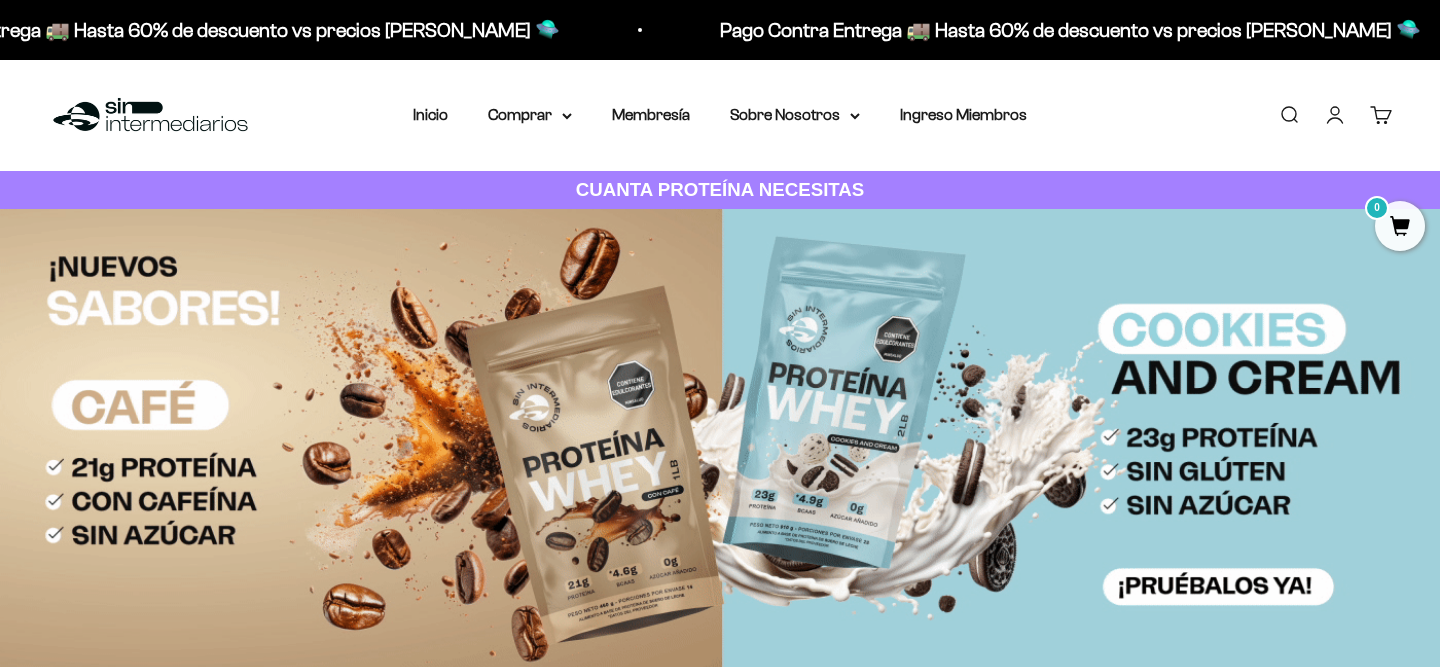 click on "Iniciar sesión" at bounding box center (1335, 115) 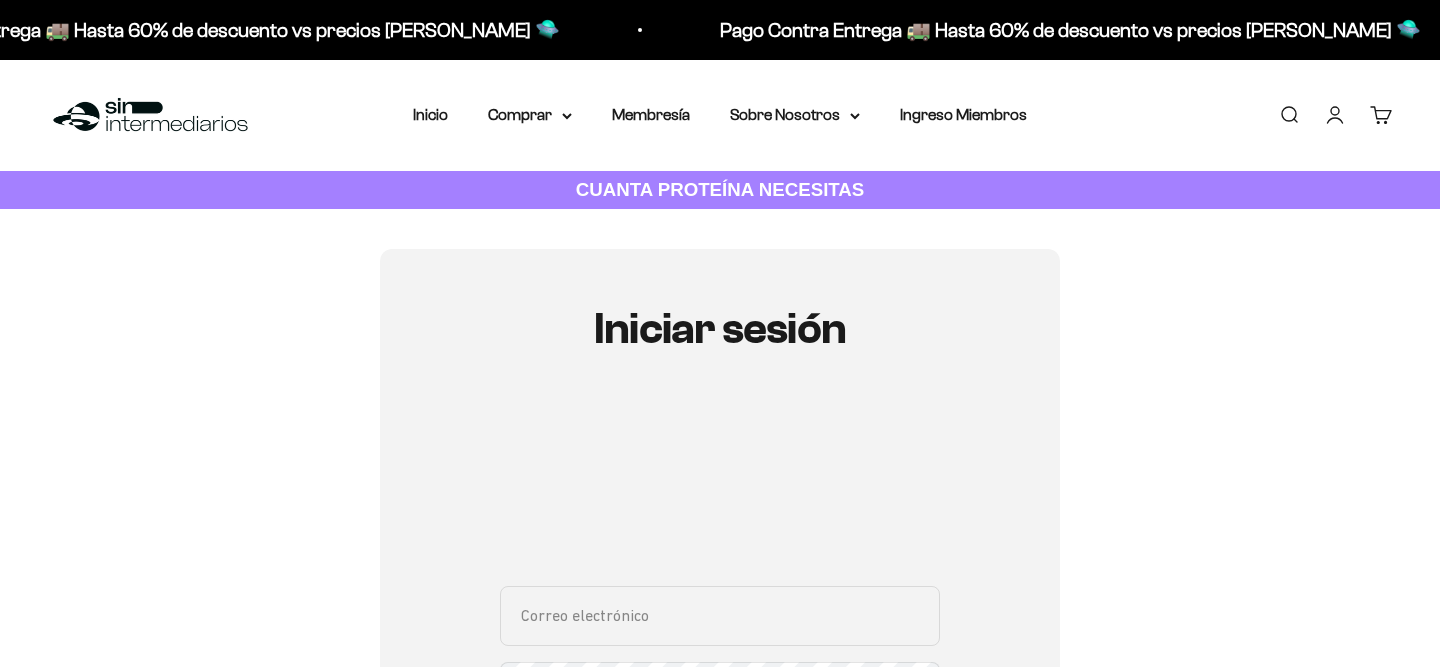 scroll, scrollTop: 0, scrollLeft: 0, axis: both 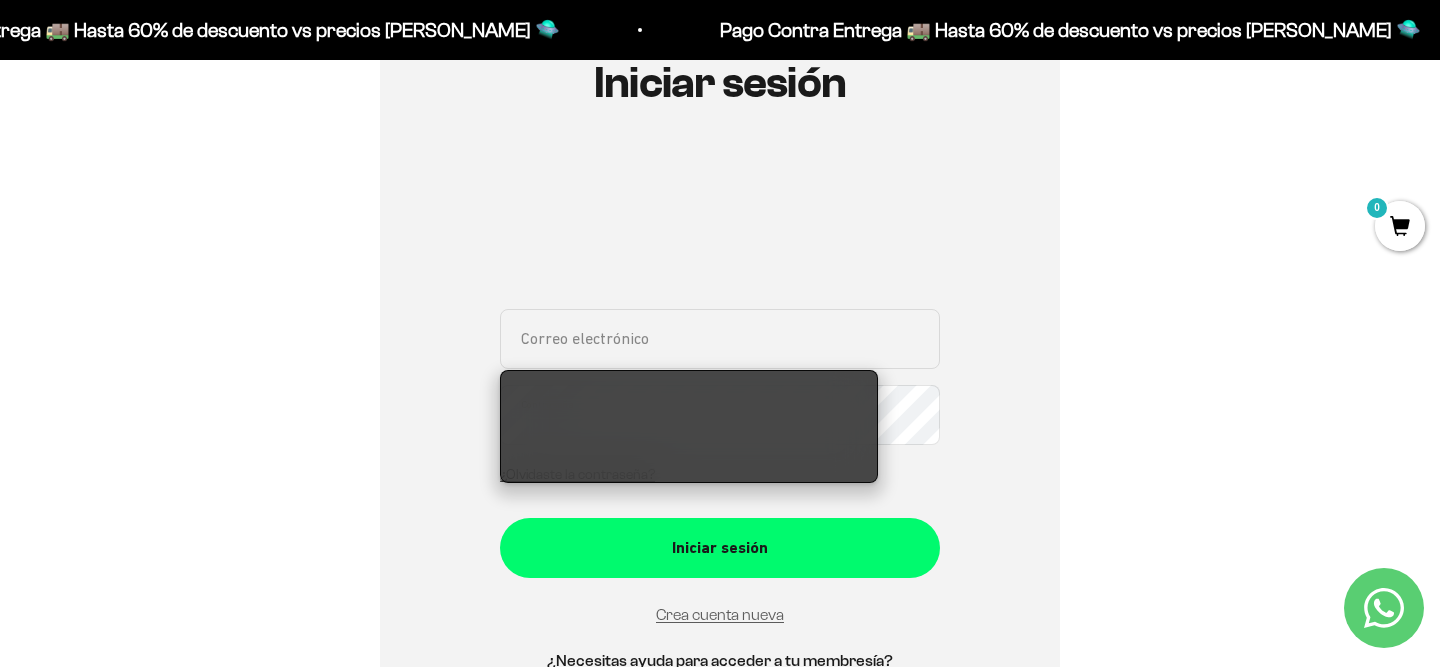 type on "juanpablotorresp.17@gmail.com" 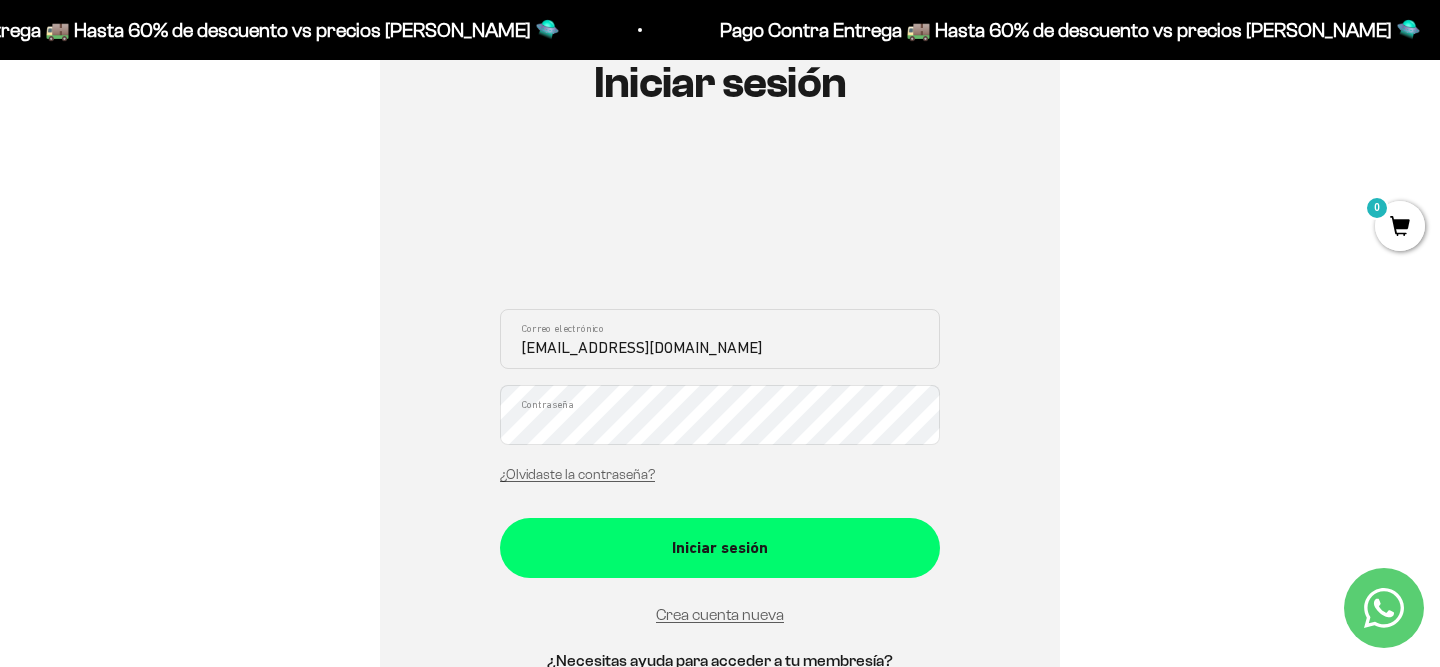 click on "Iniciar sesión" at bounding box center [720, 548] 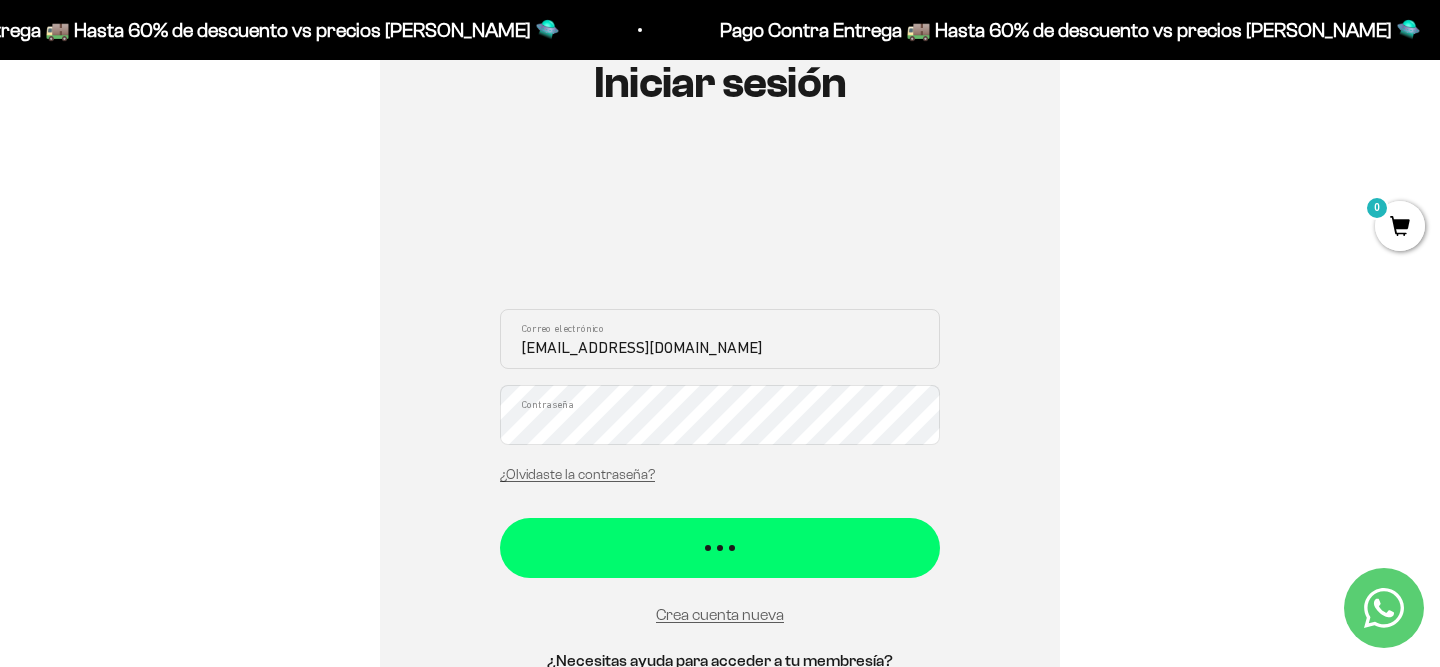 click on "Iniciar sesión" at bounding box center (720, 548) 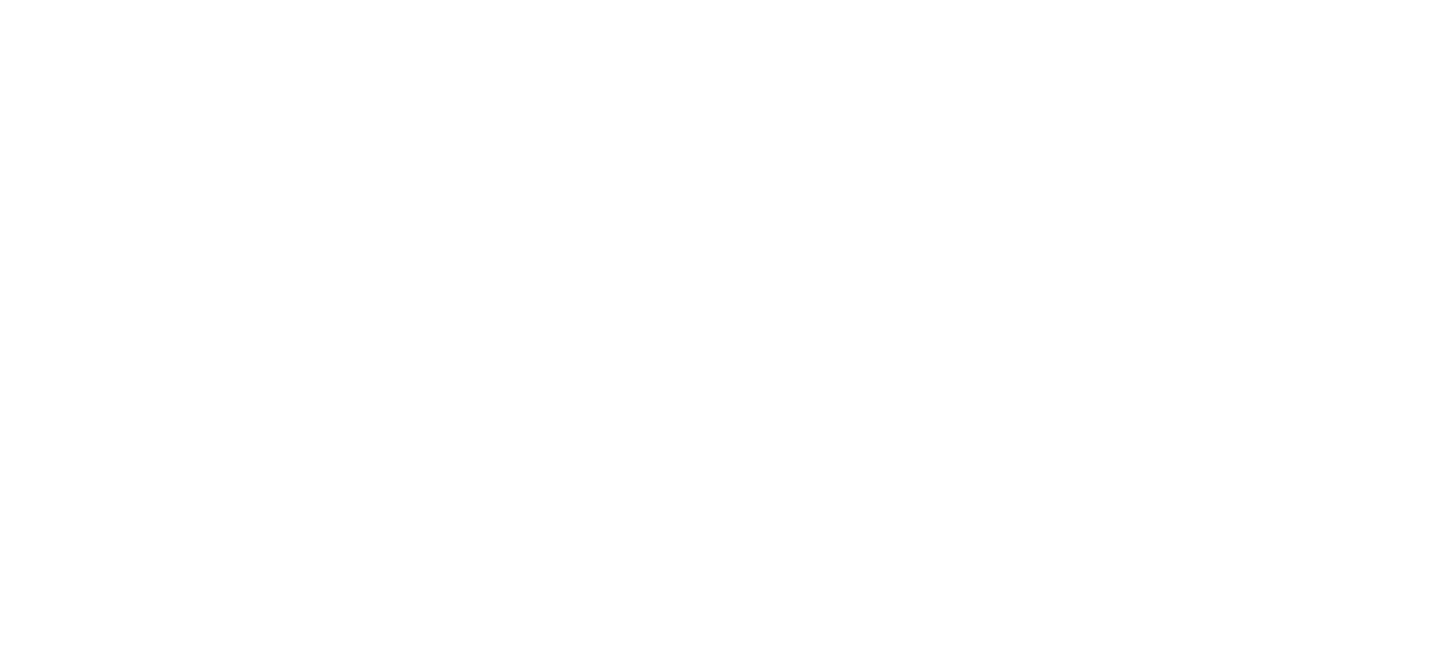 scroll, scrollTop: 0, scrollLeft: 0, axis: both 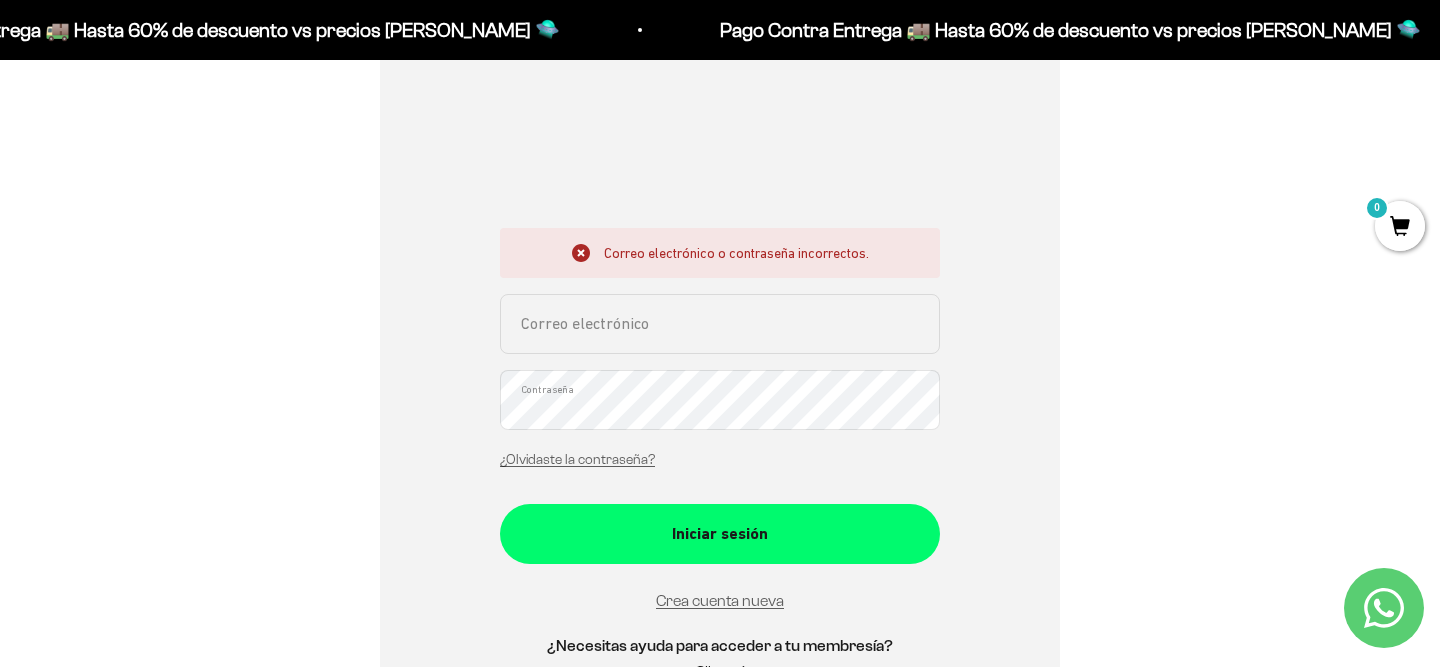 click on "Correo electrónico" at bounding box center (720, 324) 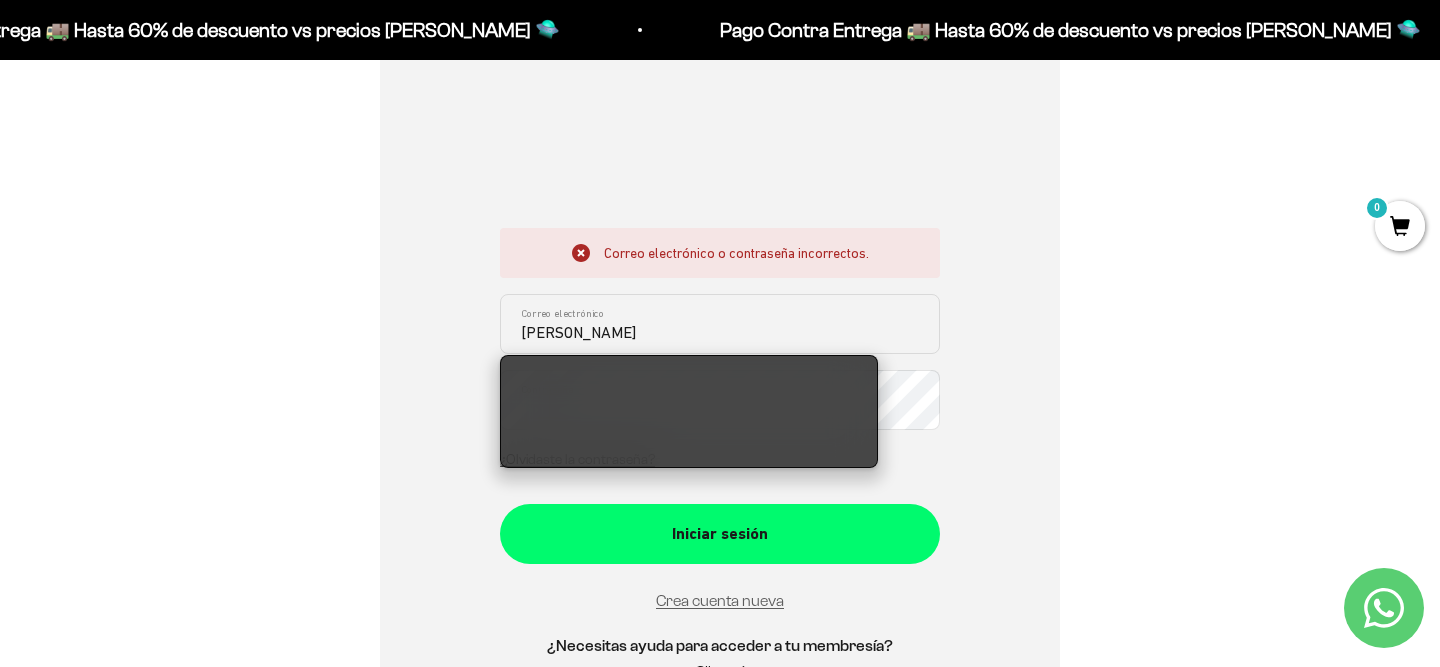 type on "juanpablotorresp.17@gmail.com" 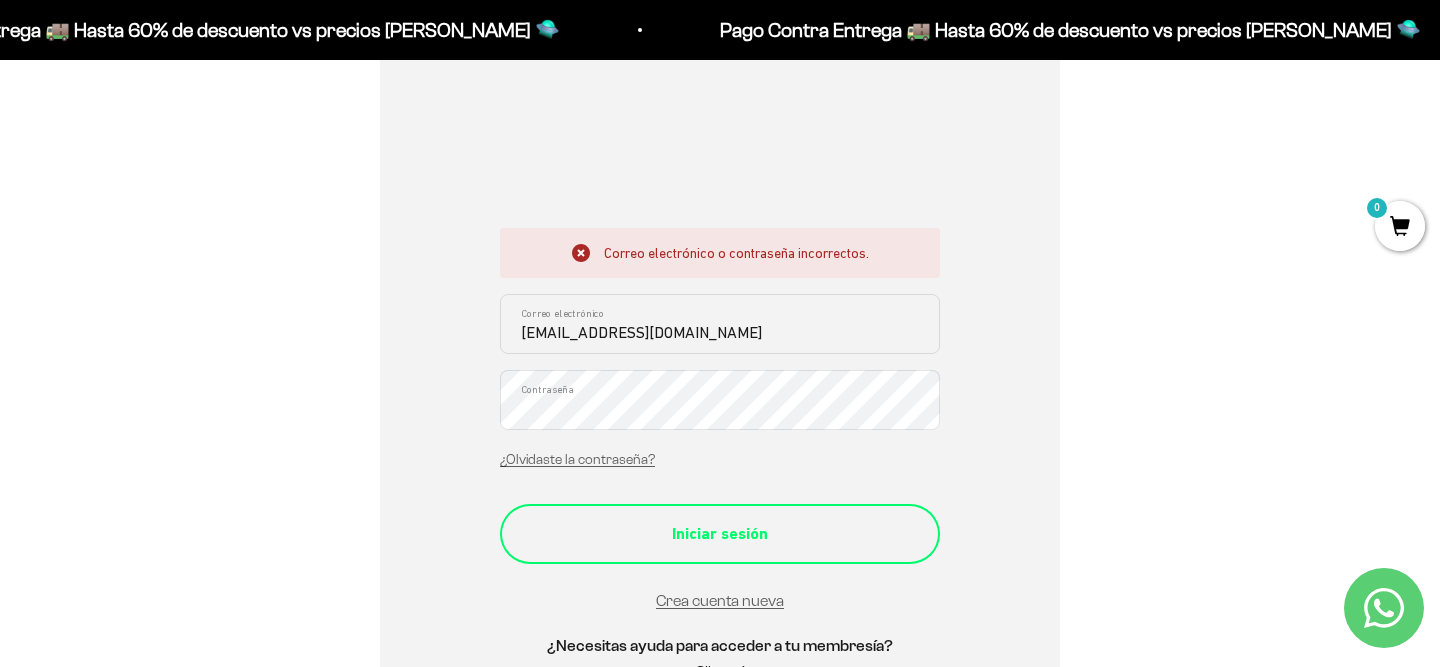 click on "Iniciar sesión" at bounding box center [720, 534] 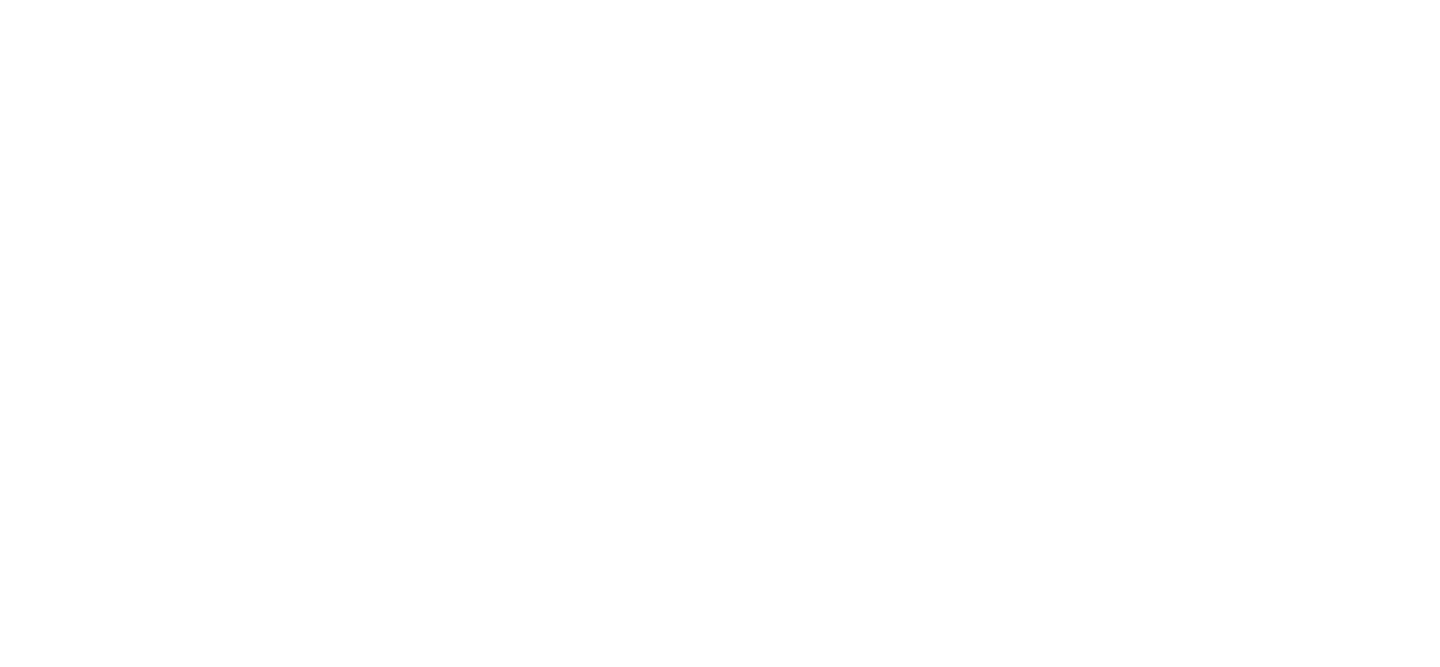 scroll, scrollTop: 0, scrollLeft: 0, axis: both 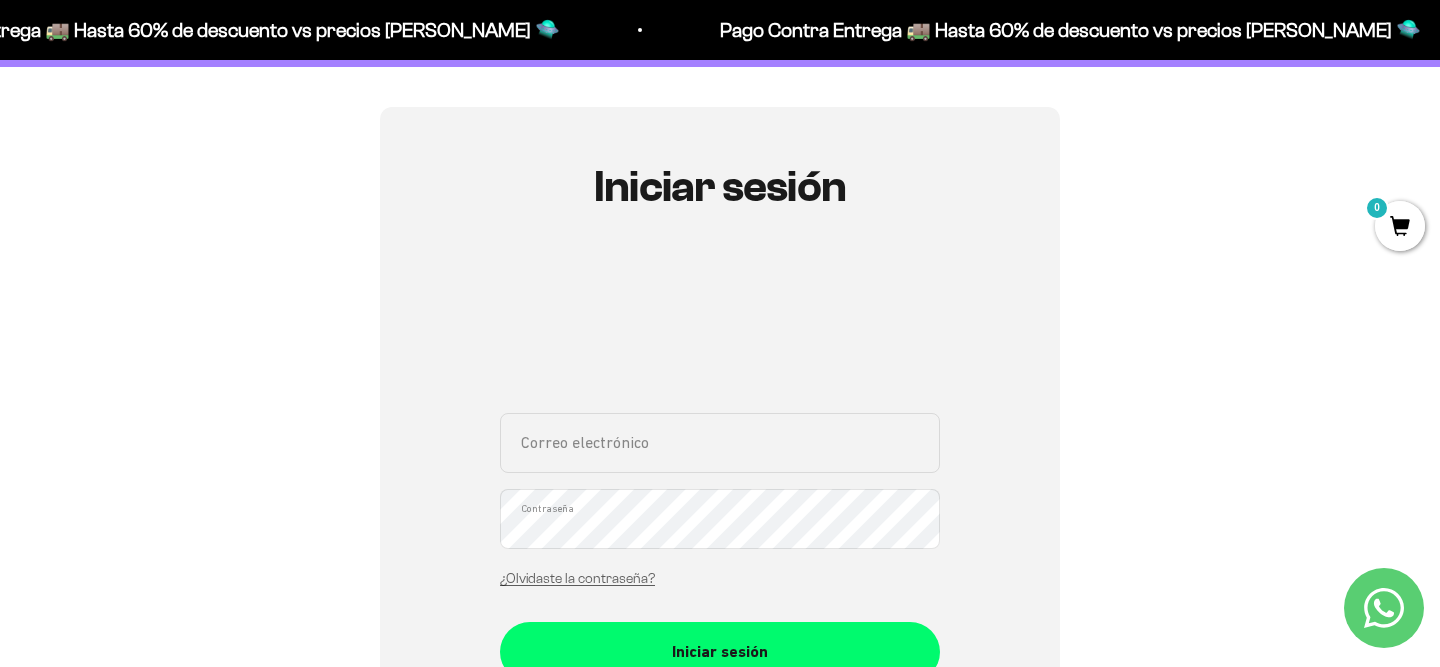 click on "Correo electrónico" at bounding box center (720, 443) 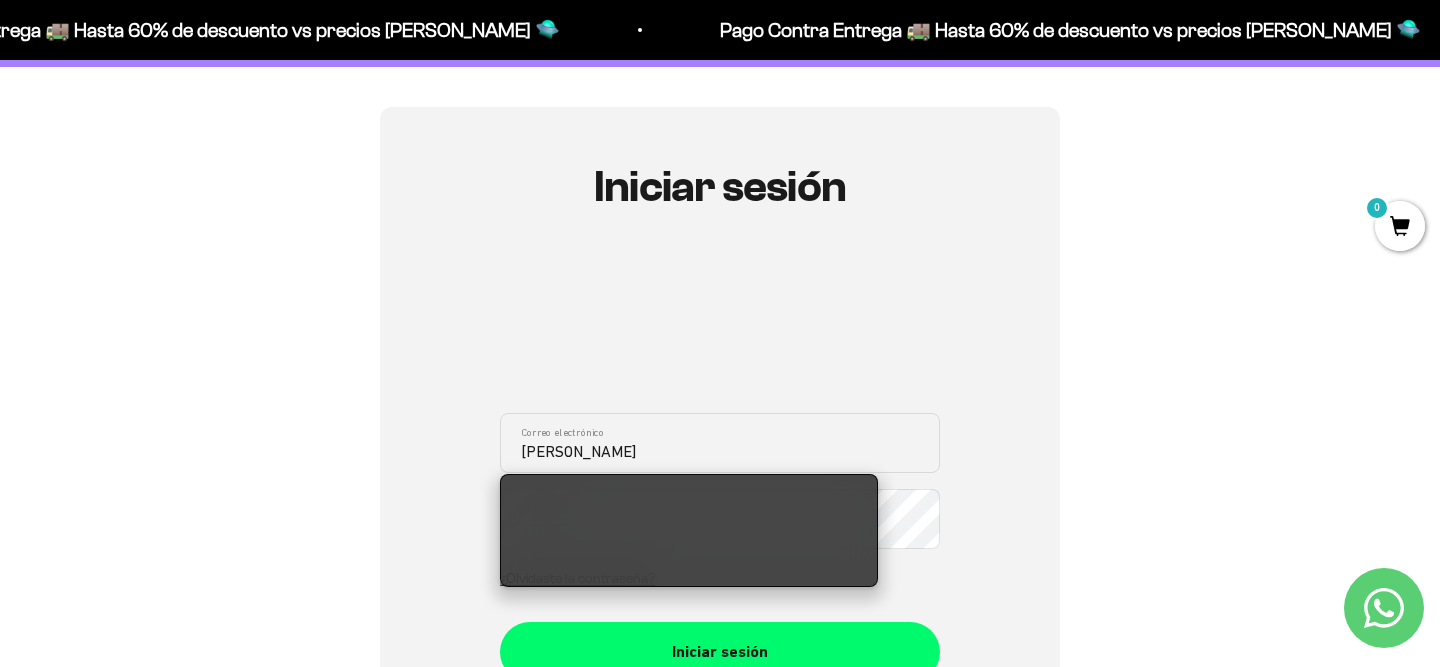 type on "juanpablotorresp.17@gmail.com" 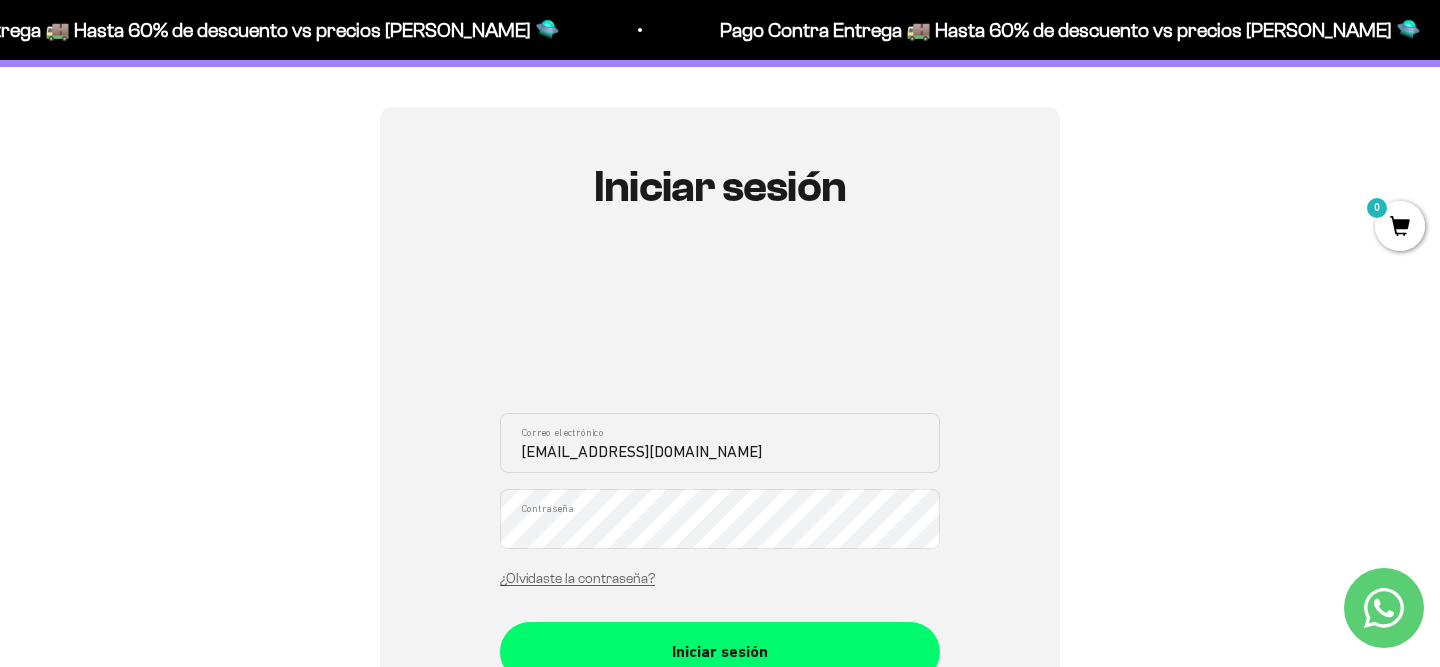 click on "Iniciar sesión" at bounding box center [720, 652] 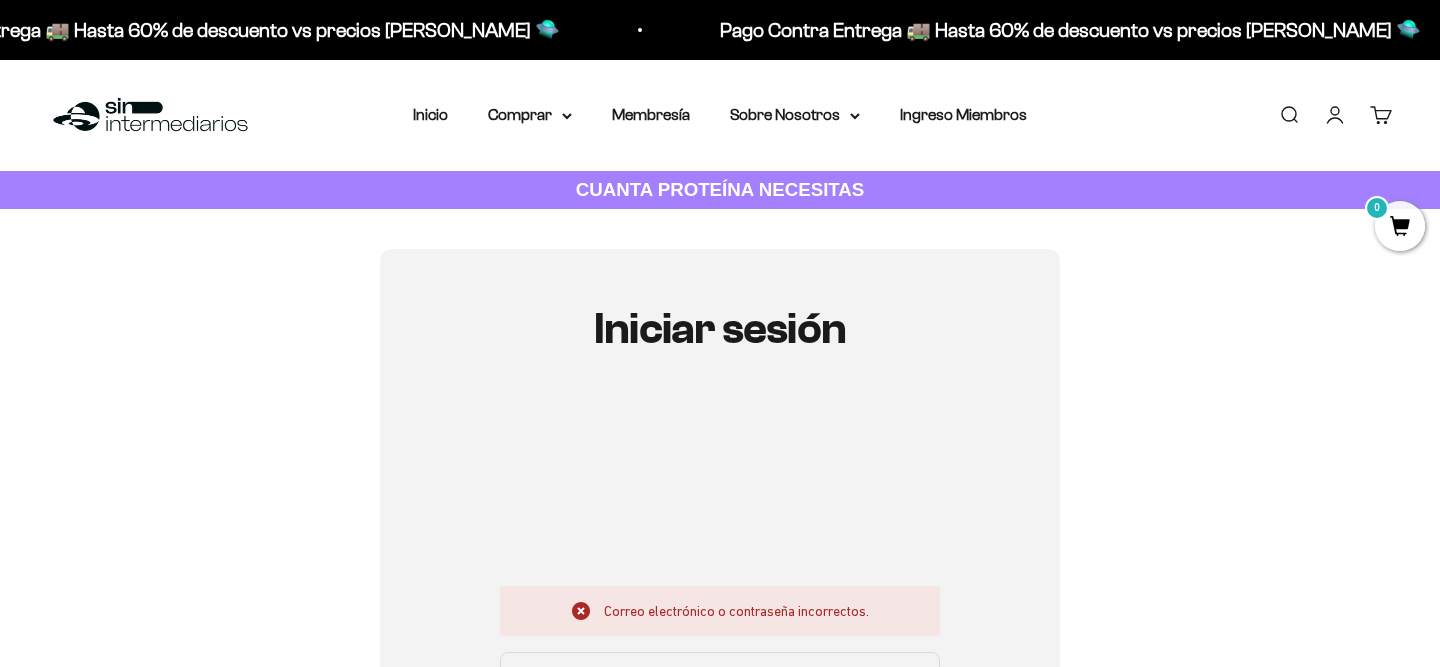 scroll, scrollTop: 0, scrollLeft: 0, axis: both 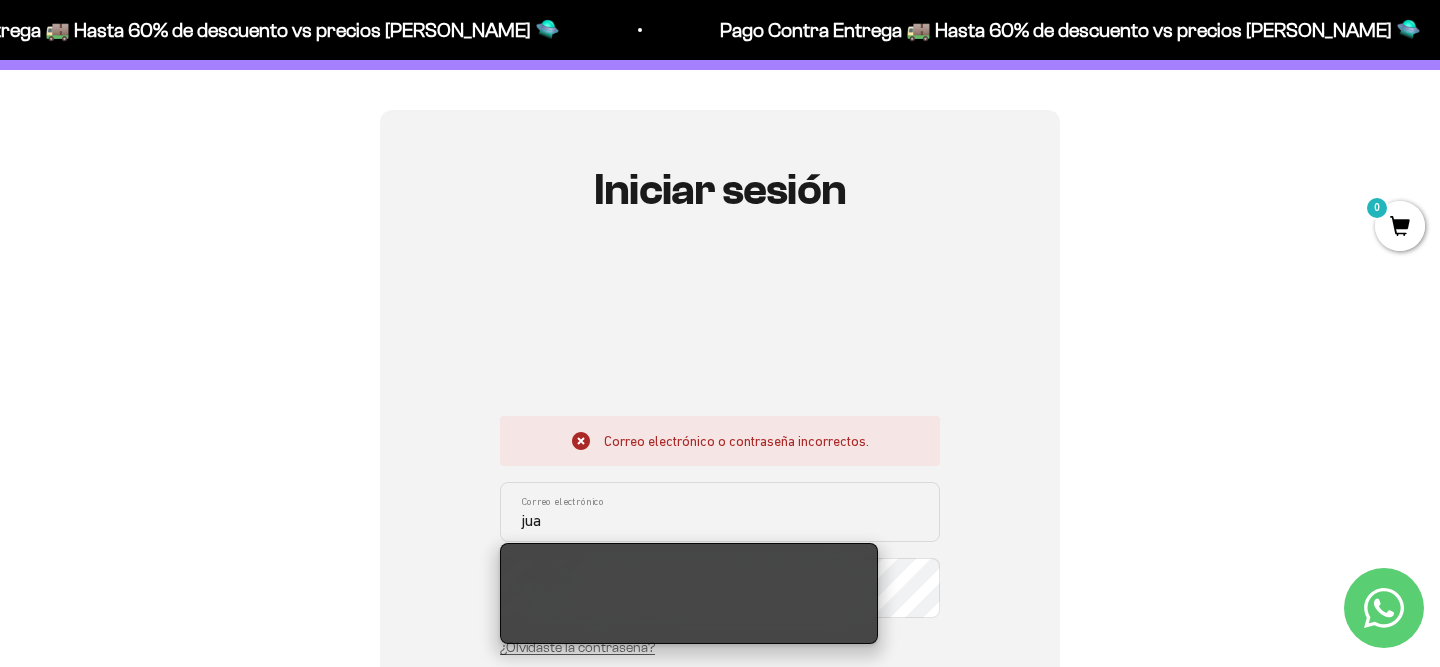 type on "[EMAIL_ADDRESS][DOMAIN_NAME]" 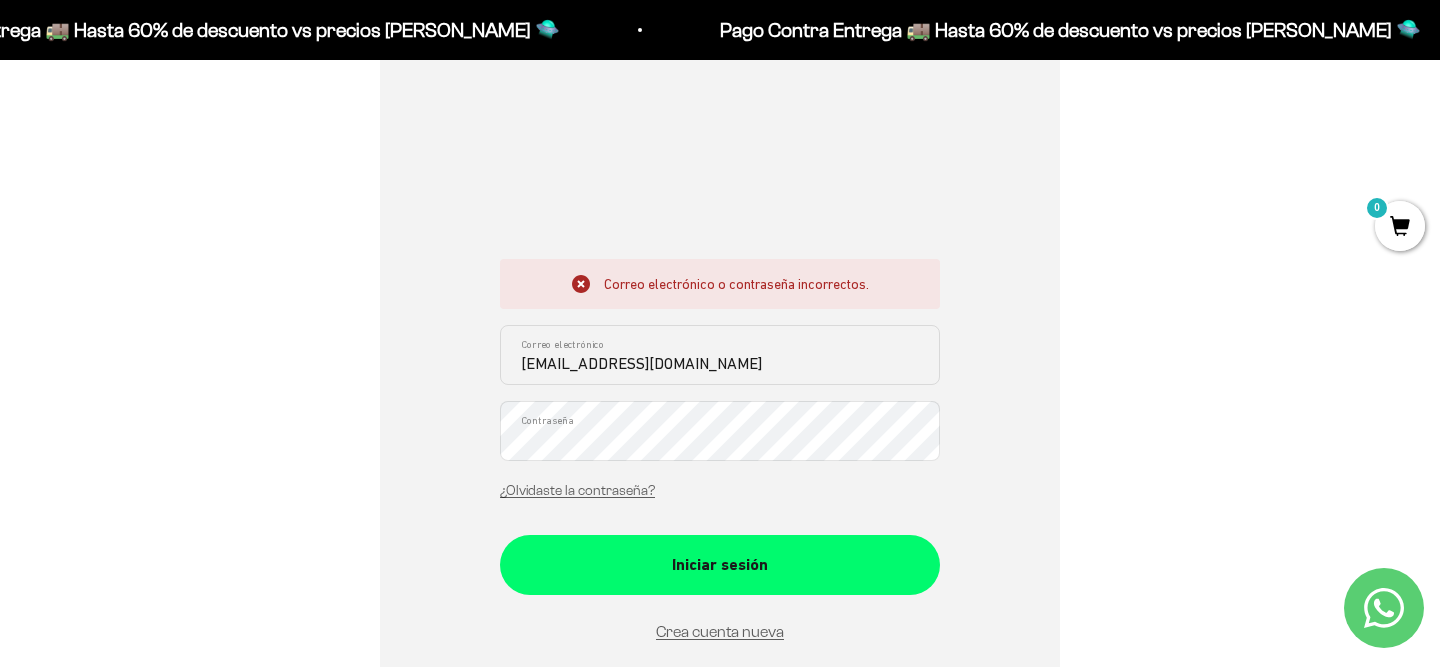 scroll, scrollTop: 372, scrollLeft: 0, axis: vertical 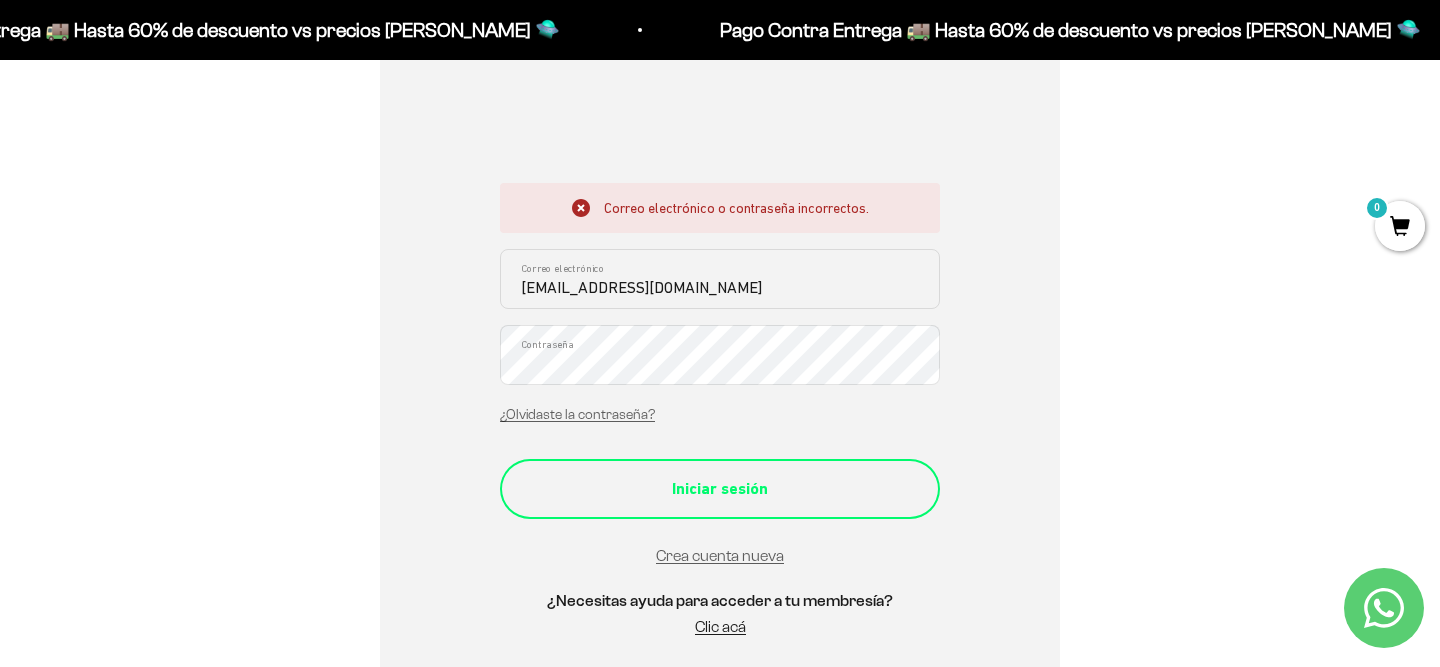 click on "Iniciar sesión" at bounding box center [720, 489] 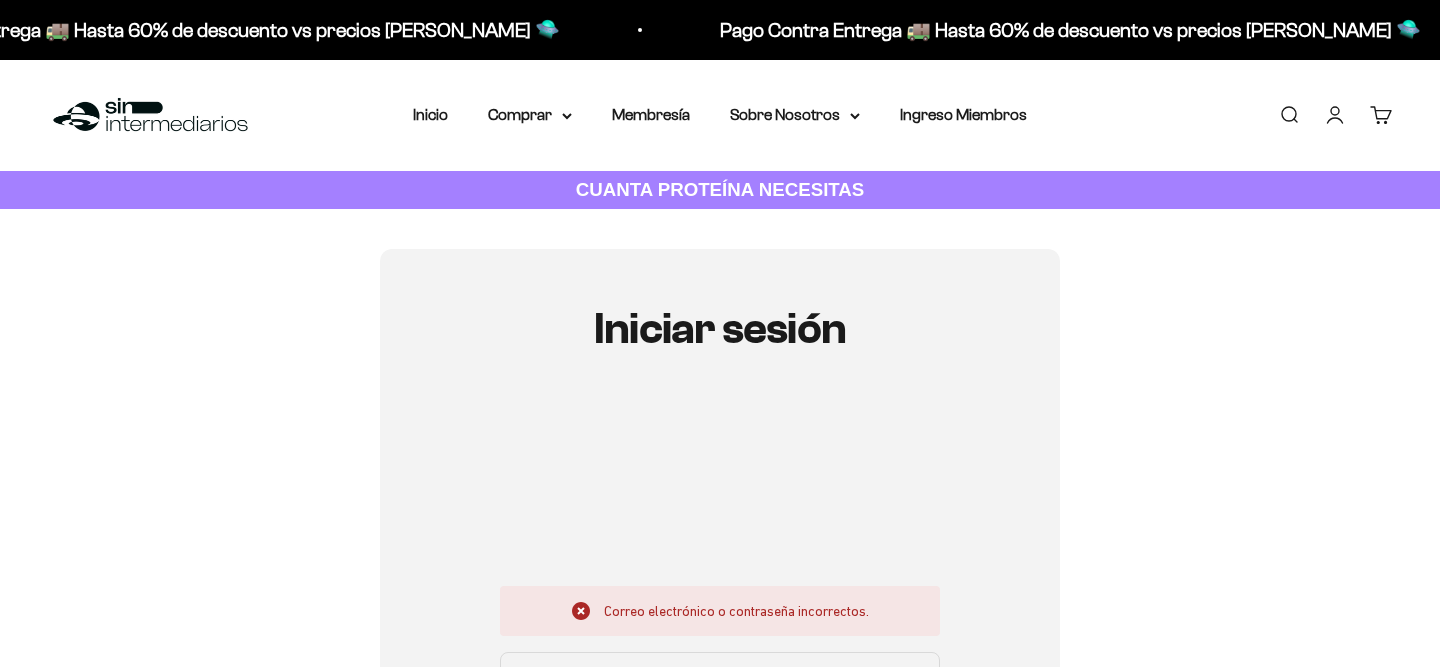 scroll, scrollTop: 0, scrollLeft: 0, axis: both 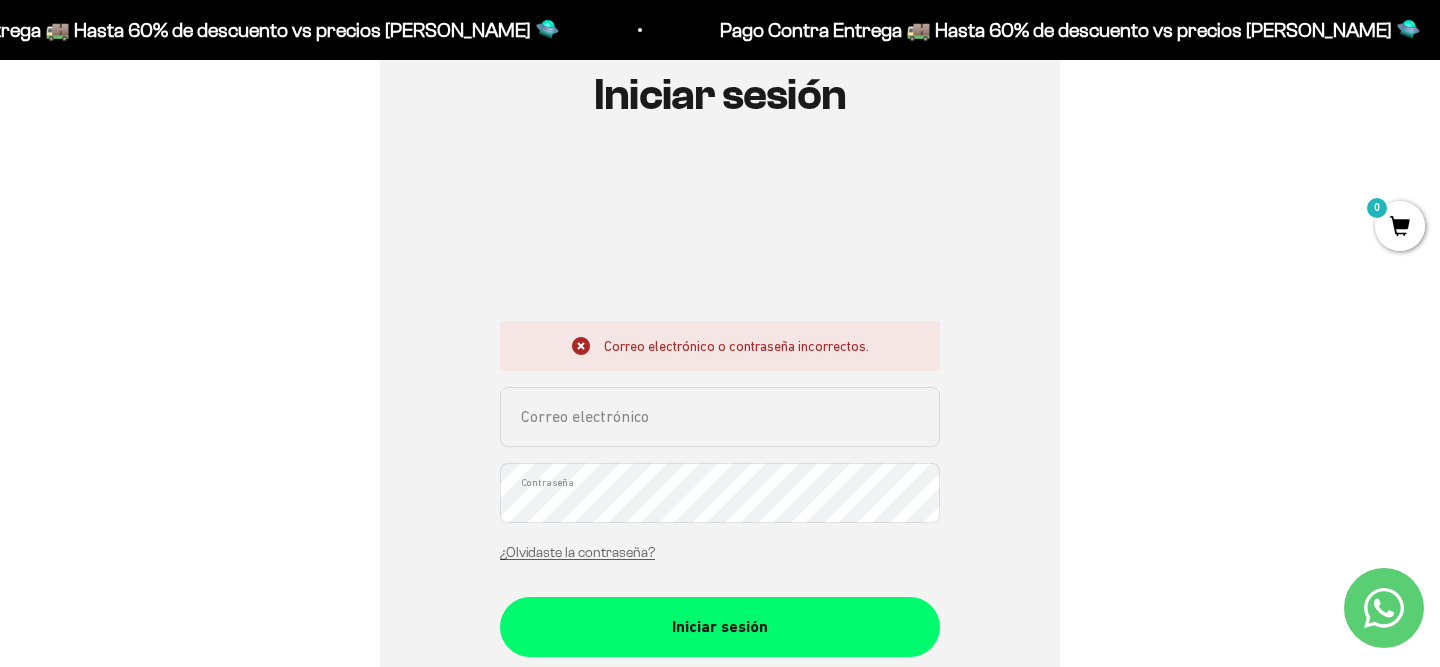 click on "Correo electrónico" at bounding box center [720, 417] 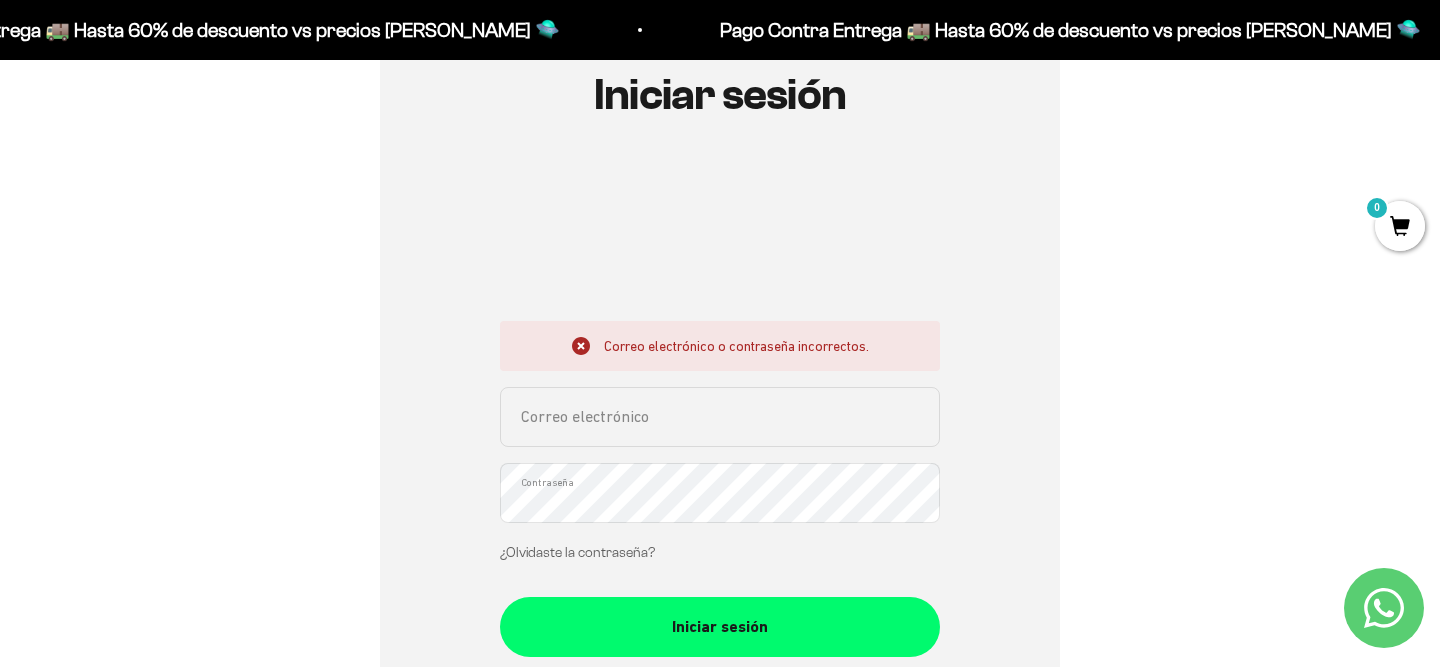 click on "¿Olvidaste la contraseña?" at bounding box center (577, 552) 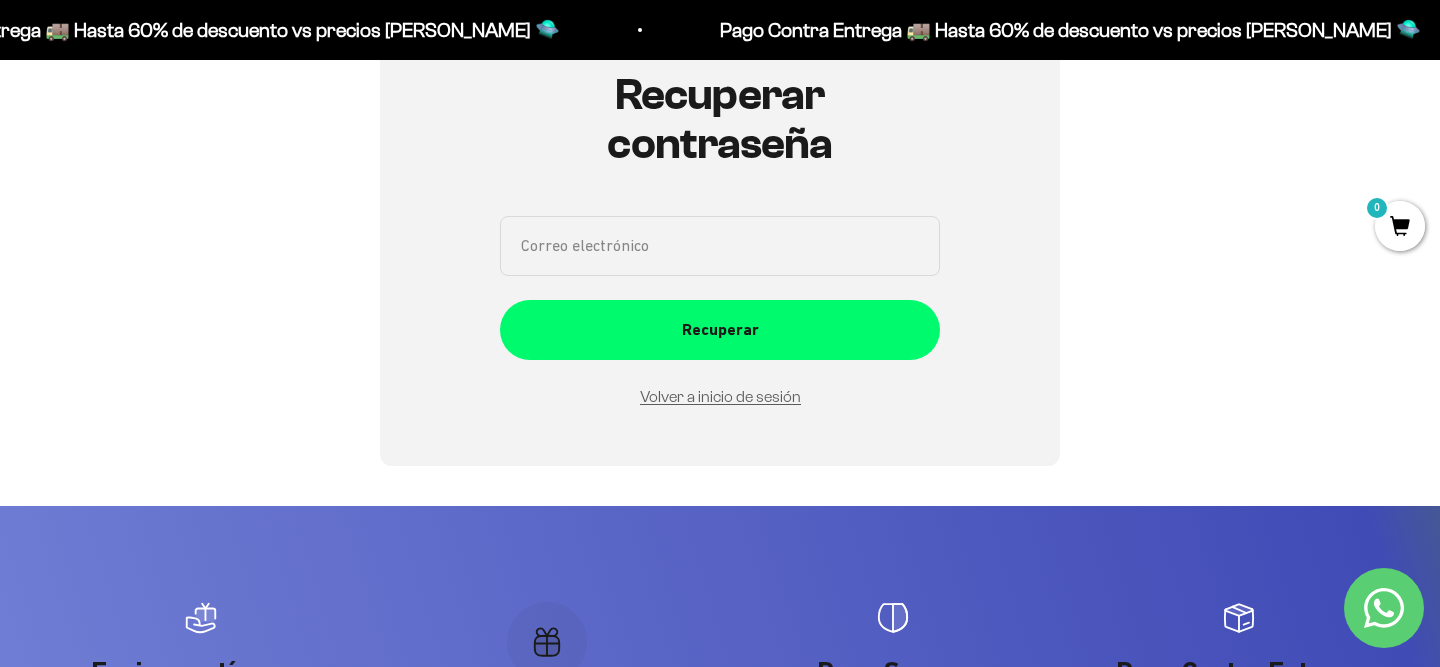 click on "Correo electrónico" at bounding box center (720, 246) 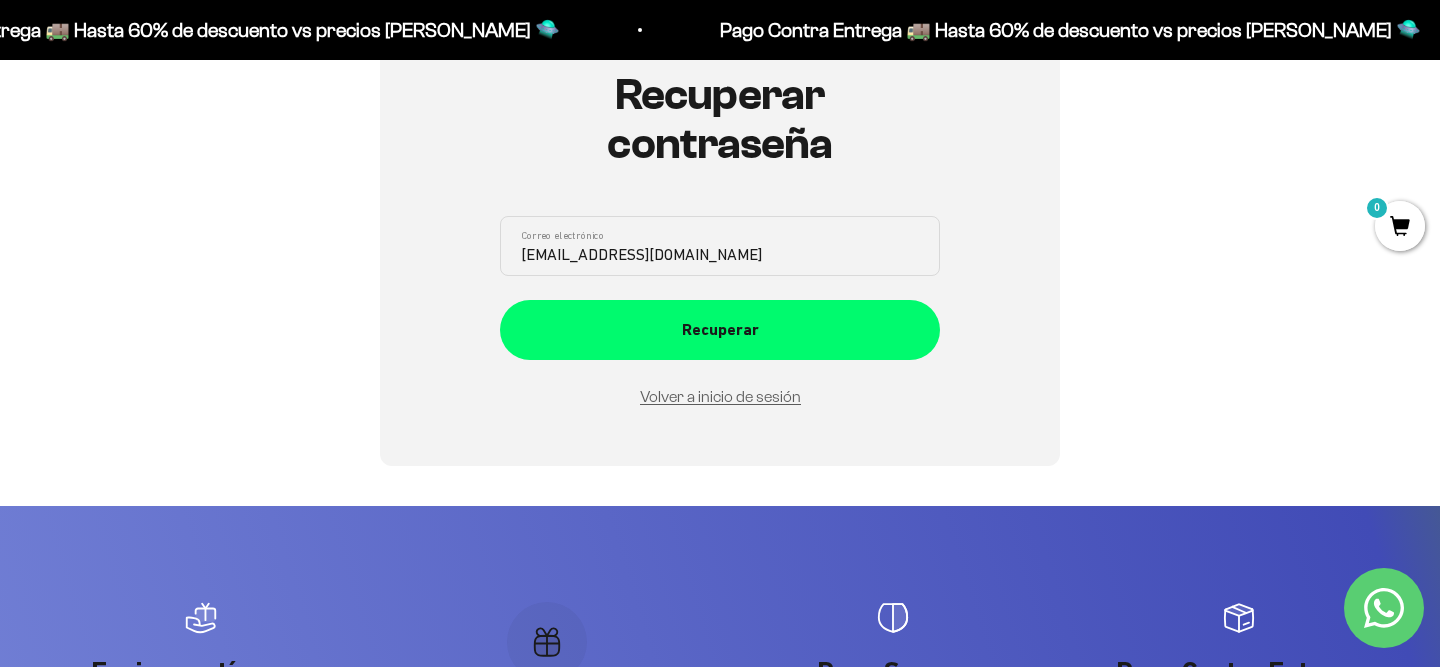 type on "juanpablotorresp.17@gmail.com" 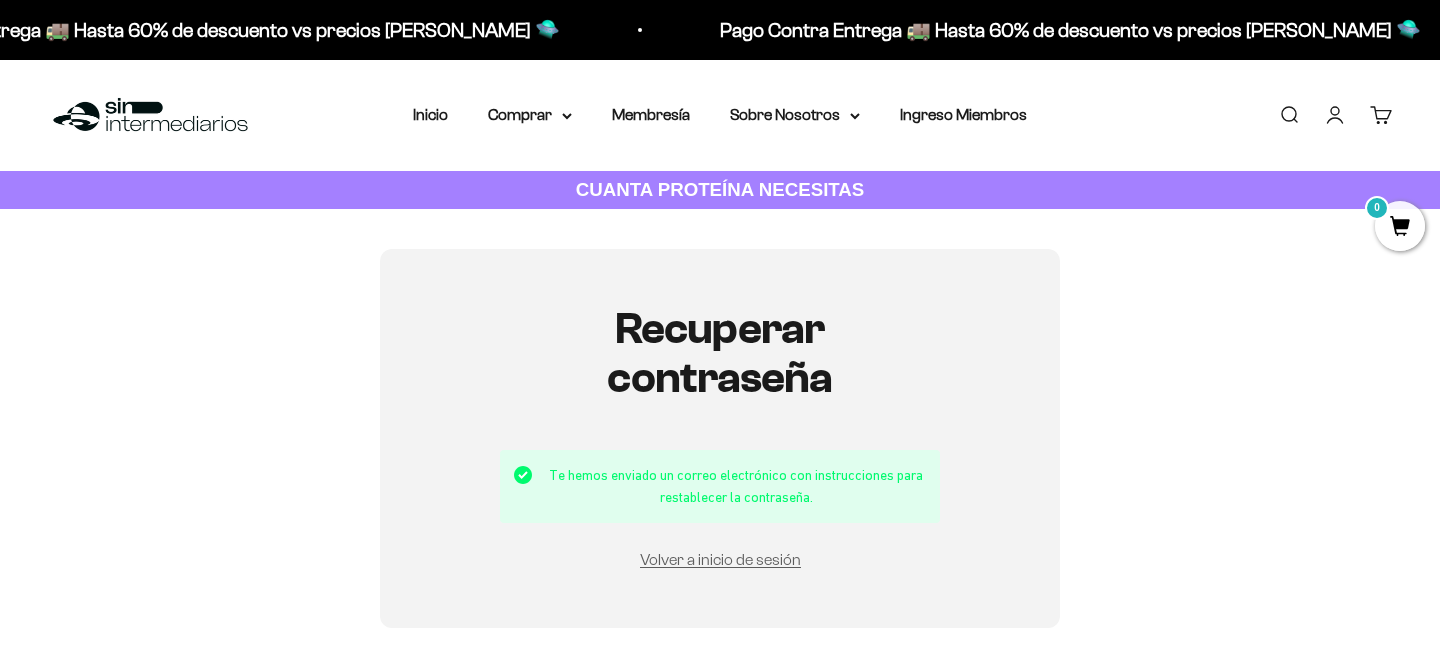 scroll, scrollTop: 0, scrollLeft: 0, axis: both 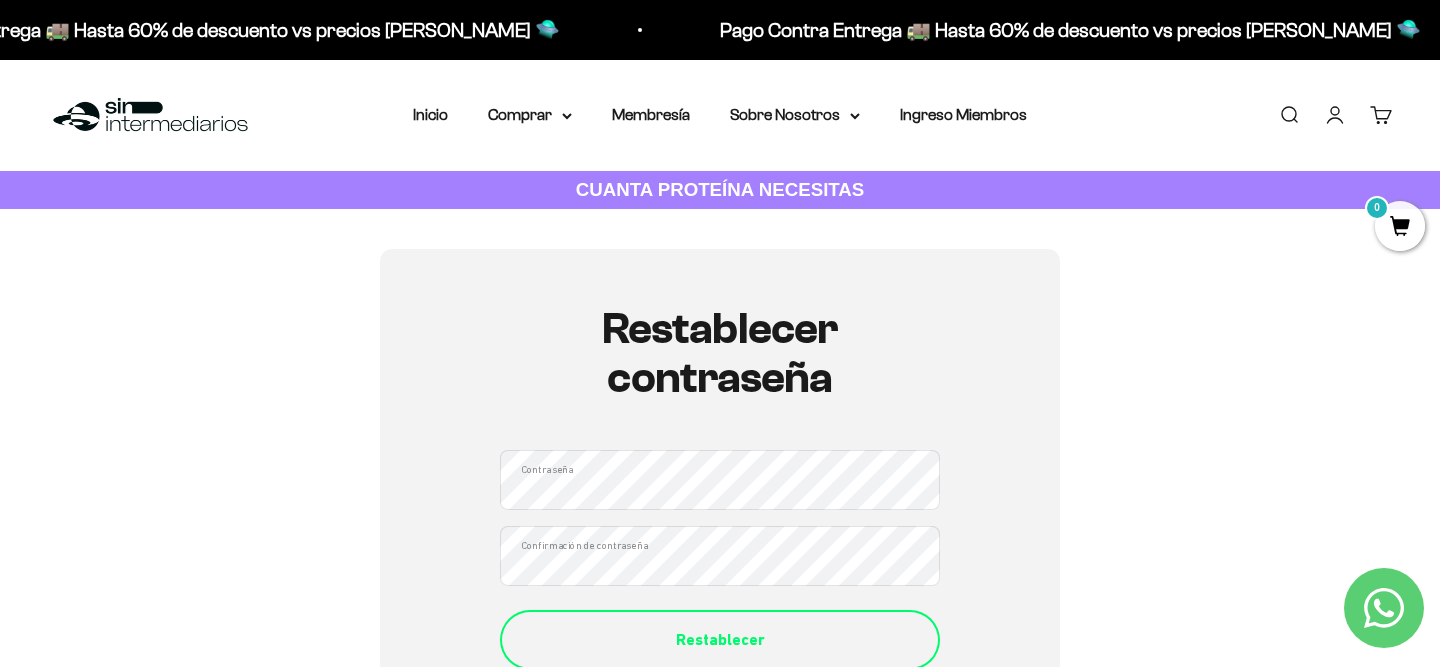 click on "Restablecer" at bounding box center (720, 640) 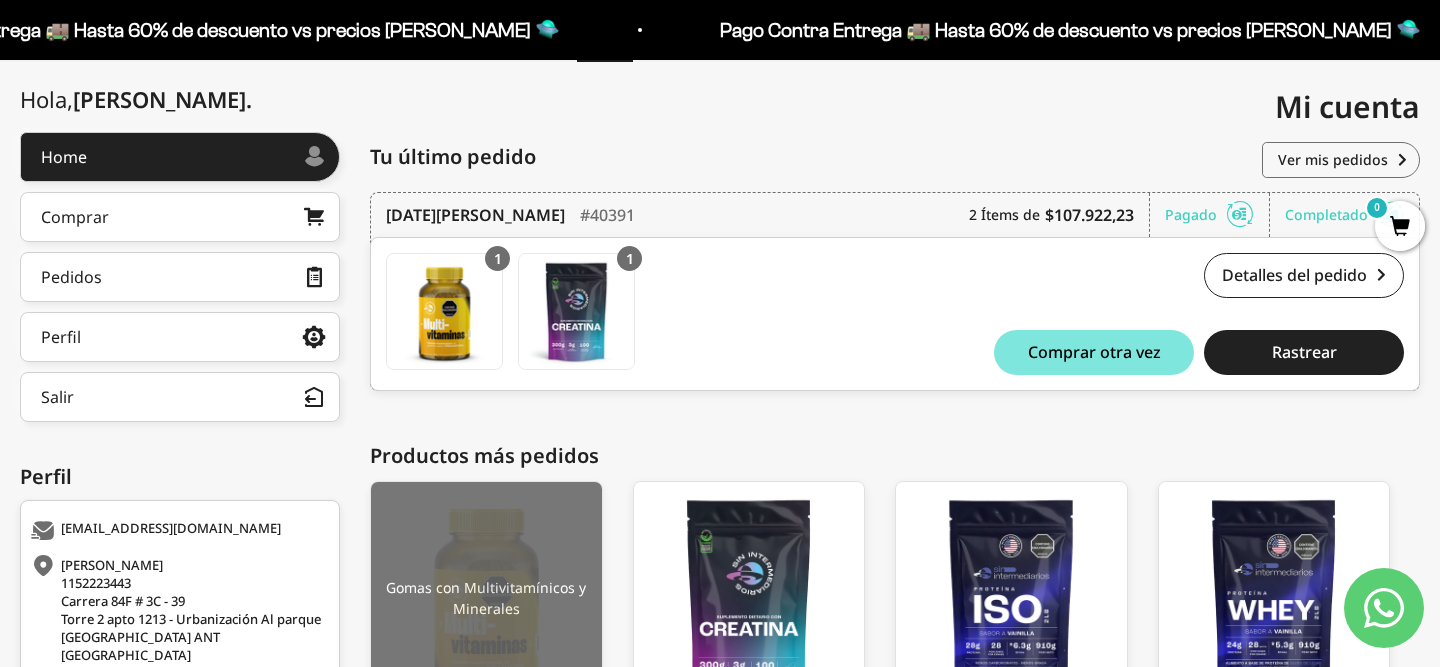 scroll, scrollTop: 122, scrollLeft: 0, axis: vertical 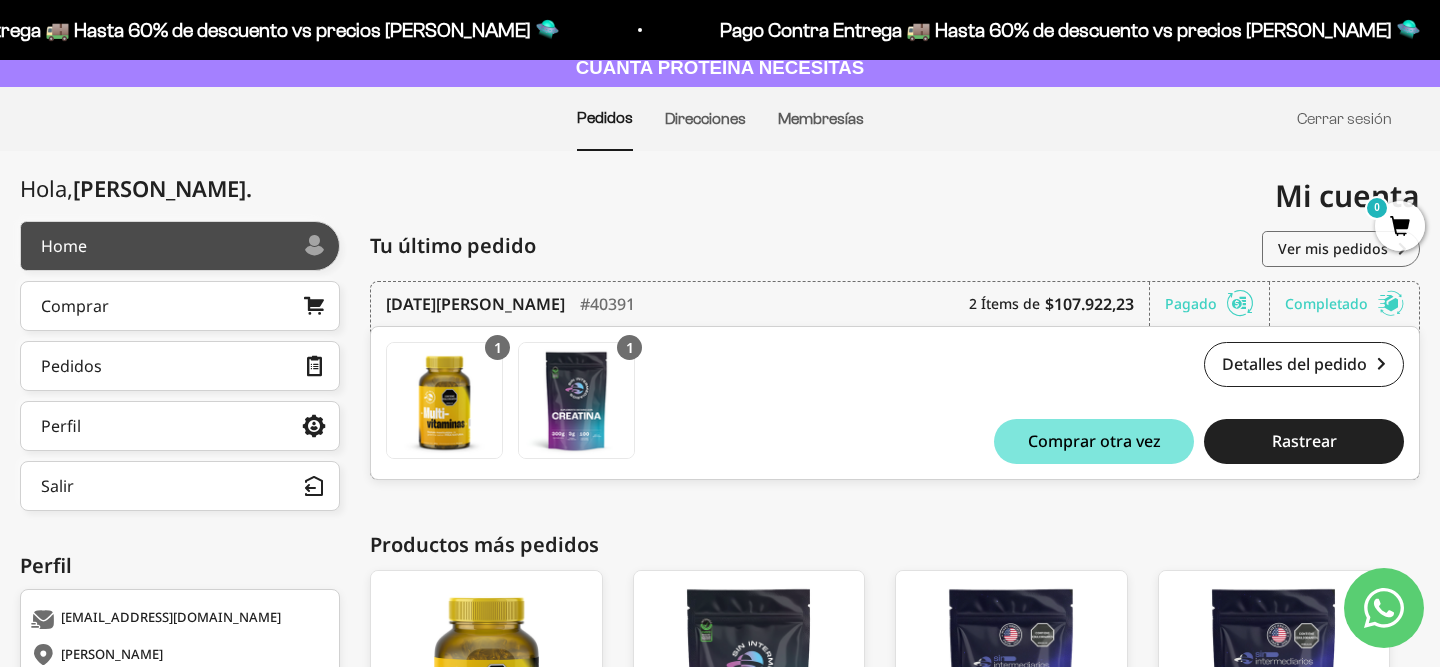 click on "Home" at bounding box center [180, 246] 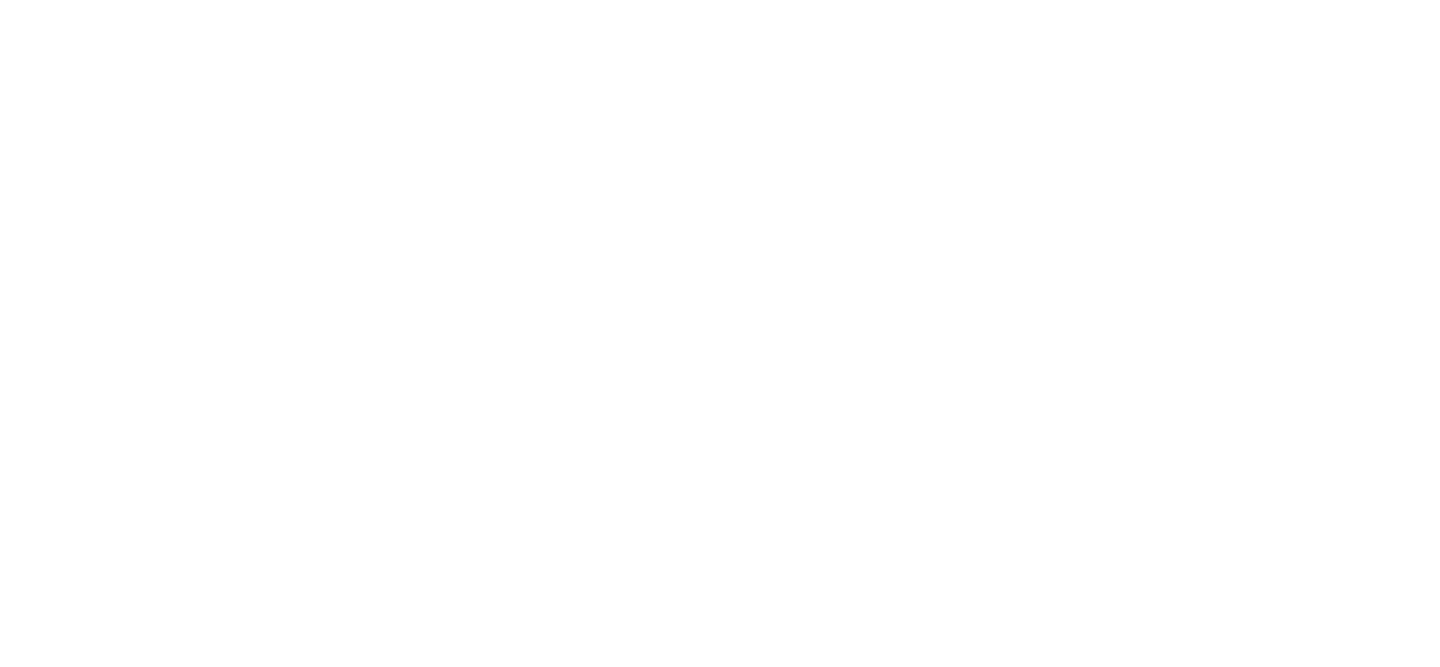 scroll, scrollTop: 0, scrollLeft: 0, axis: both 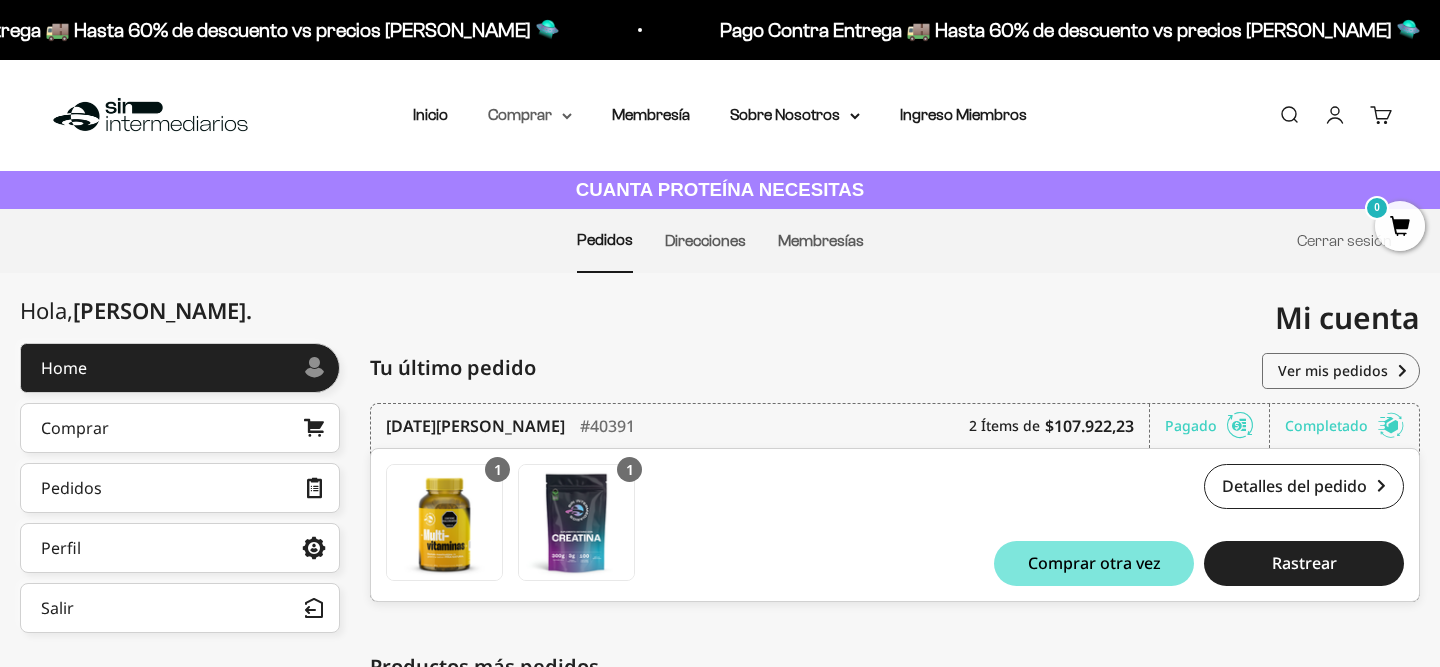 click on "Comprar" at bounding box center [530, 115] 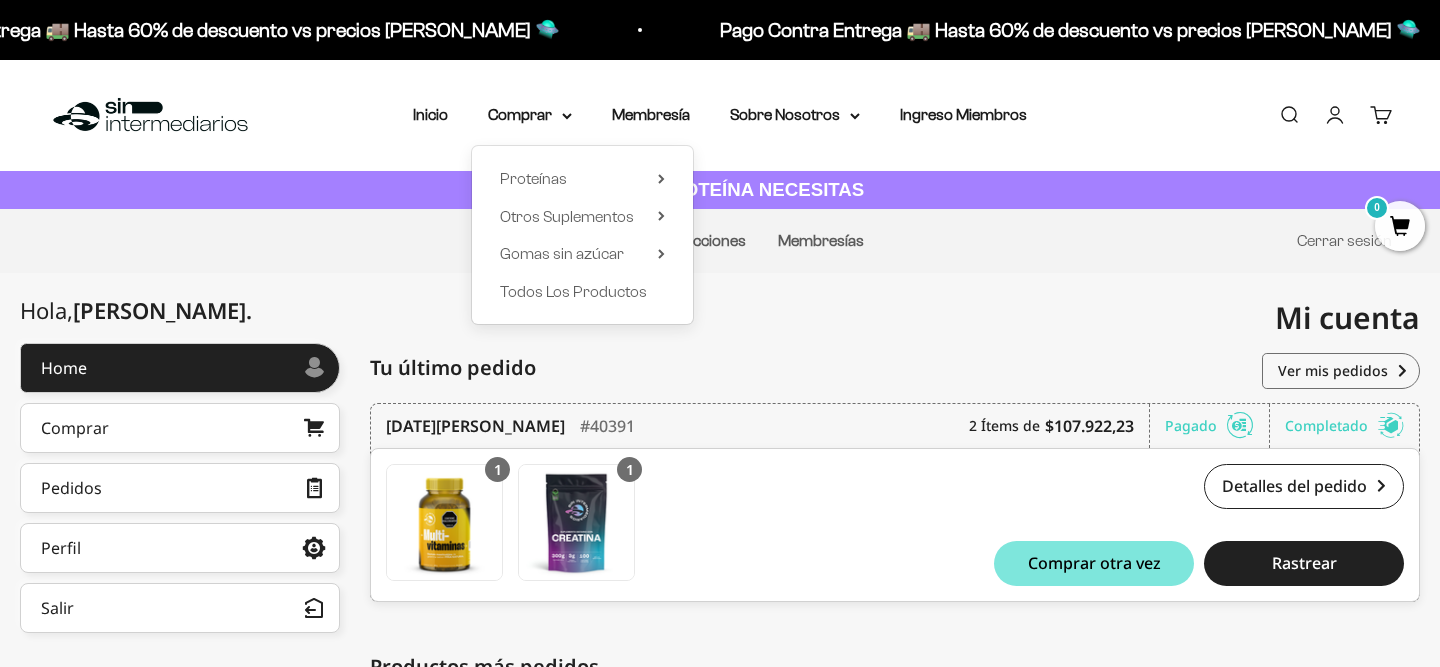 scroll, scrollTop: 0, scrollLeft: 0, axis: both 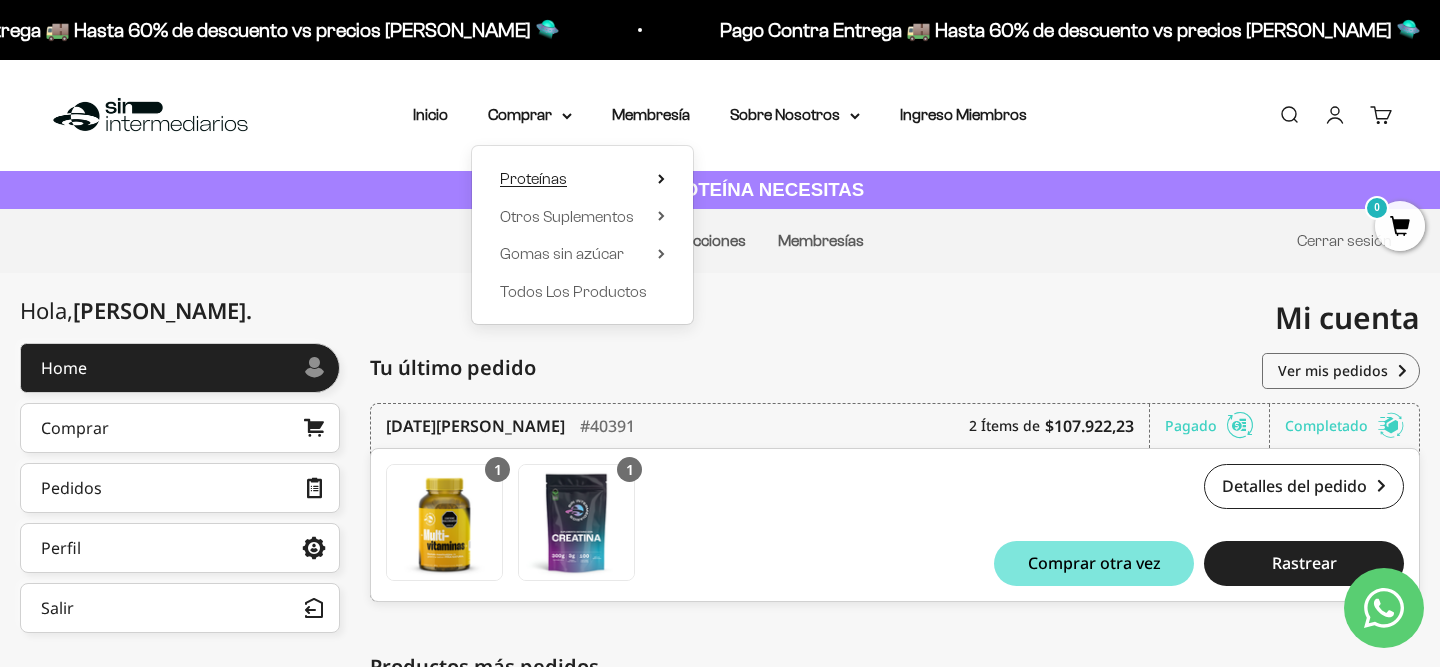 click on "Proteínas" at bounding box center [533, 178] 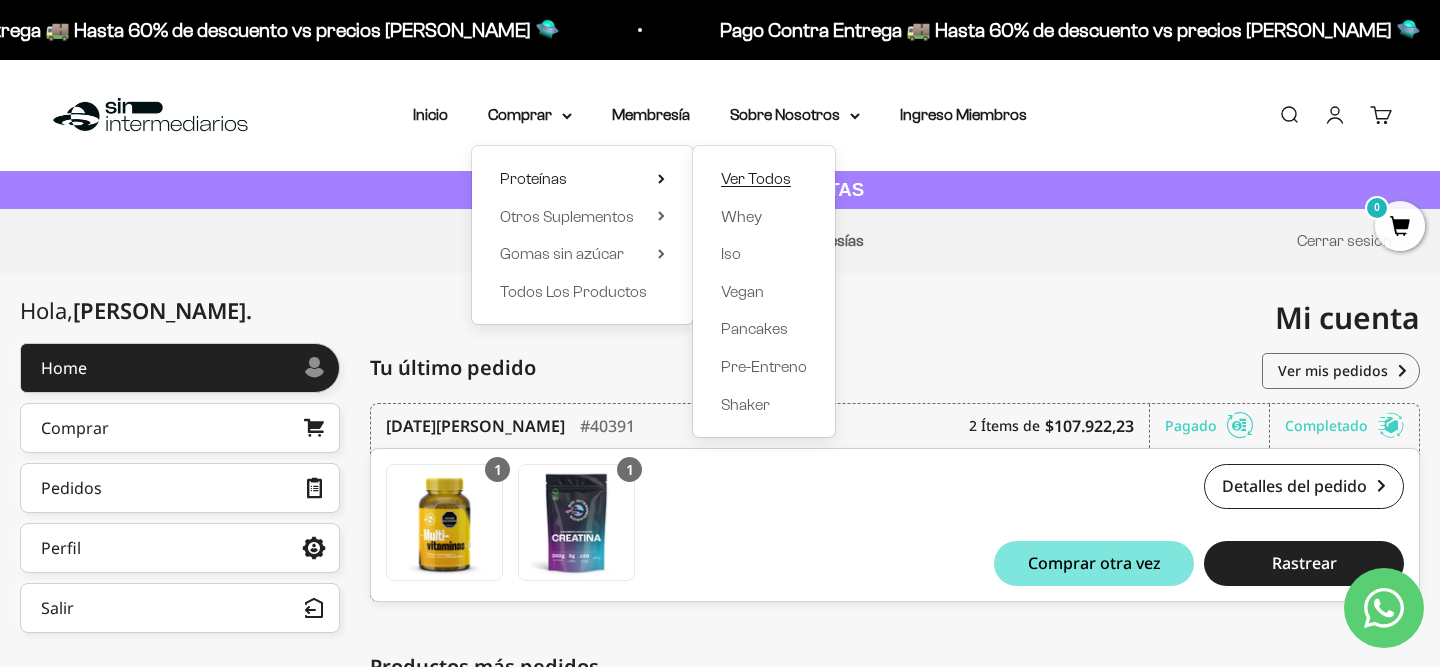 click on "Ver Todos" at bounding box center [756, 178] 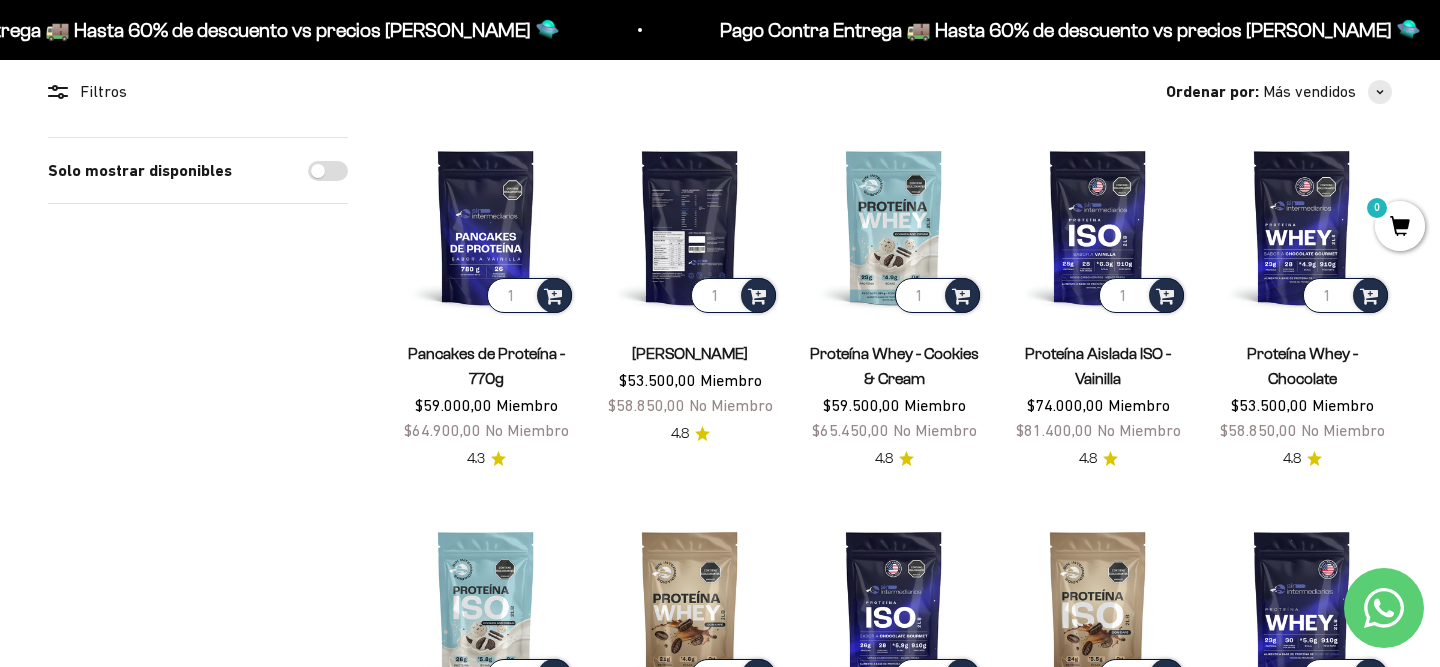 scroll, scrollTop: 195, scrollLeft: 0, axis: vertical 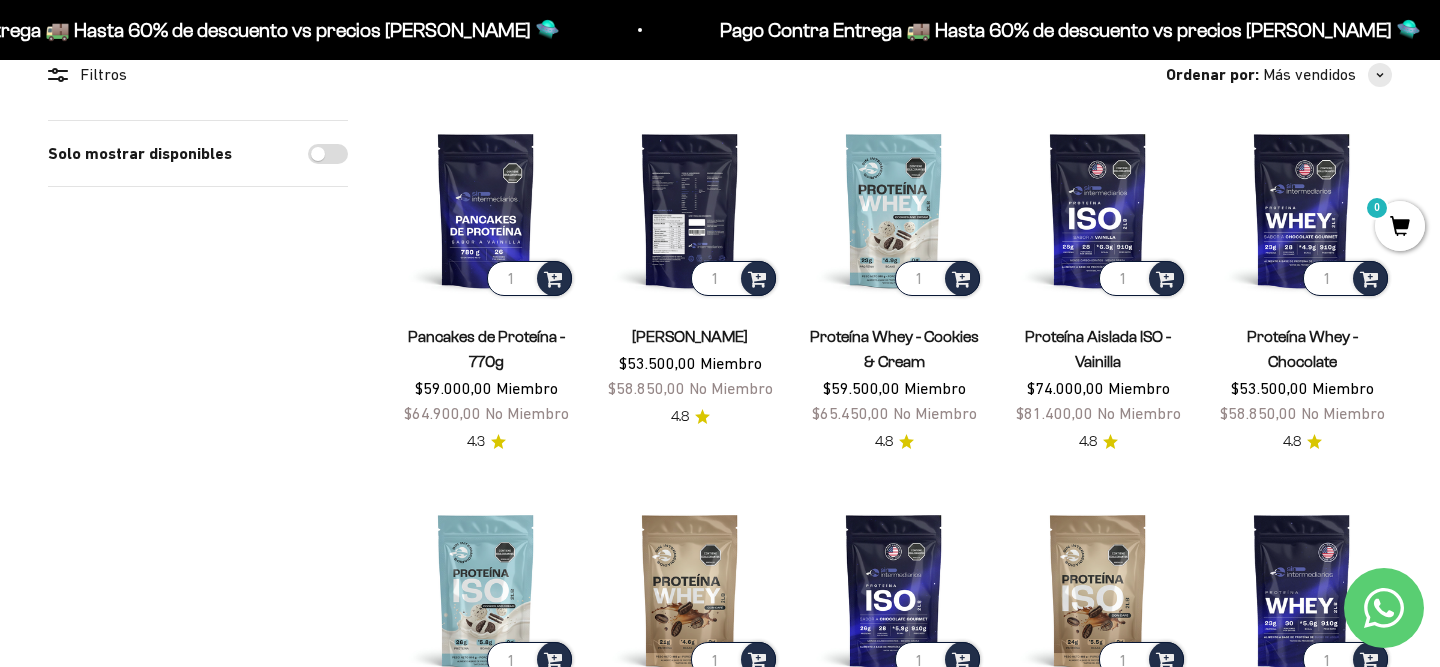 click at bounding box center [690, 210] 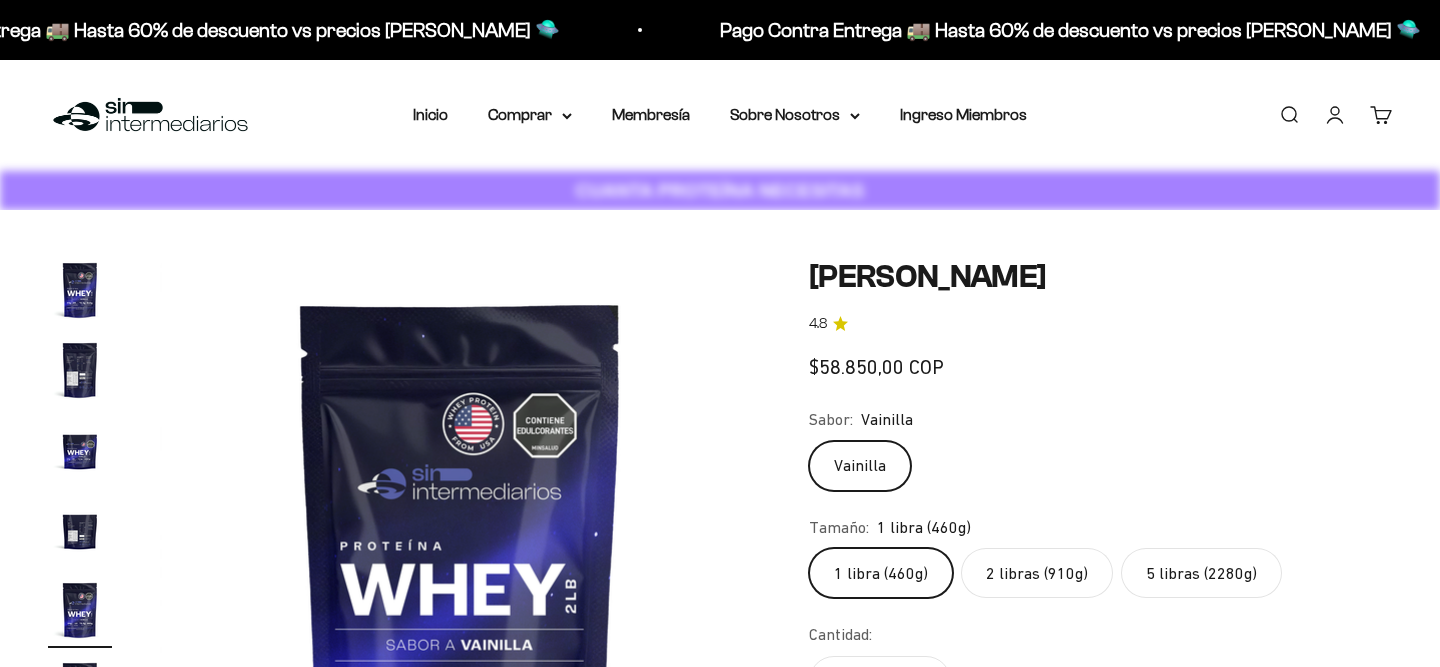 scroll, scrollTop: 0, scrollLeft: 0, axis: both 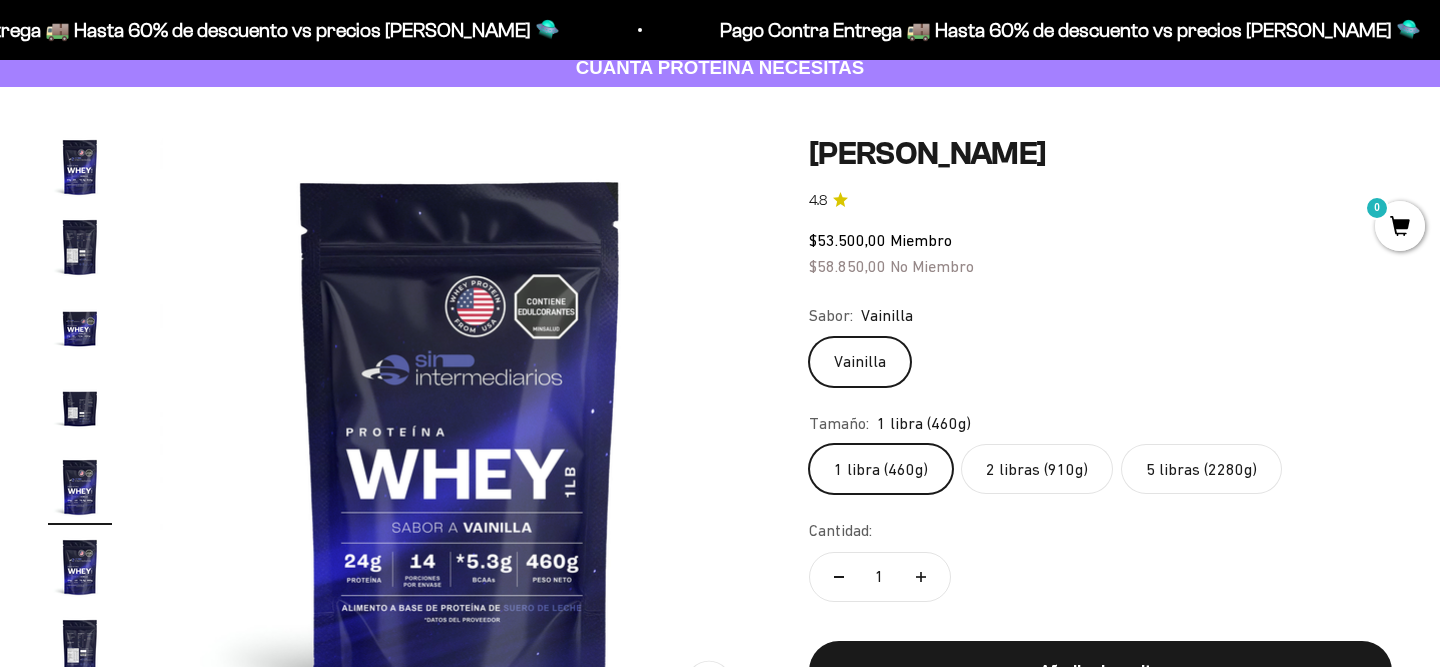 click on "2 libras (910g)" 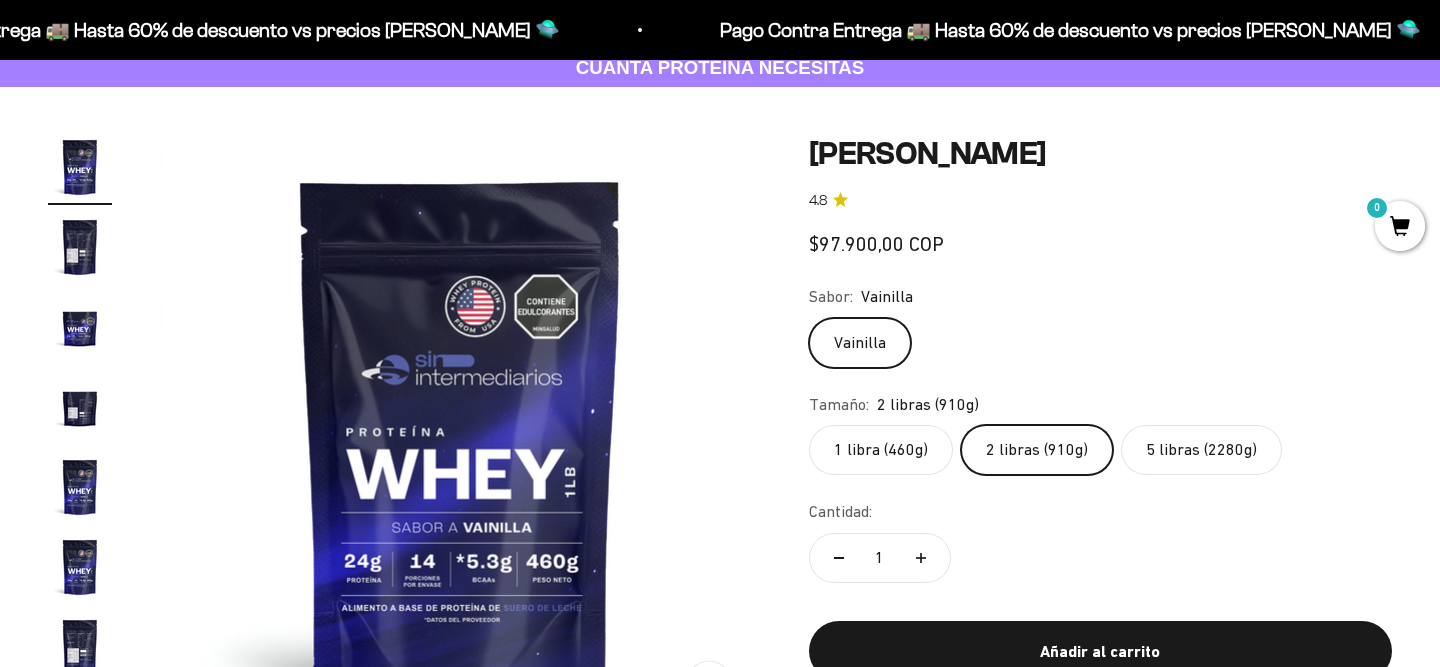scroll, scrollTop: 0, scrollLeft: 0, axis: both 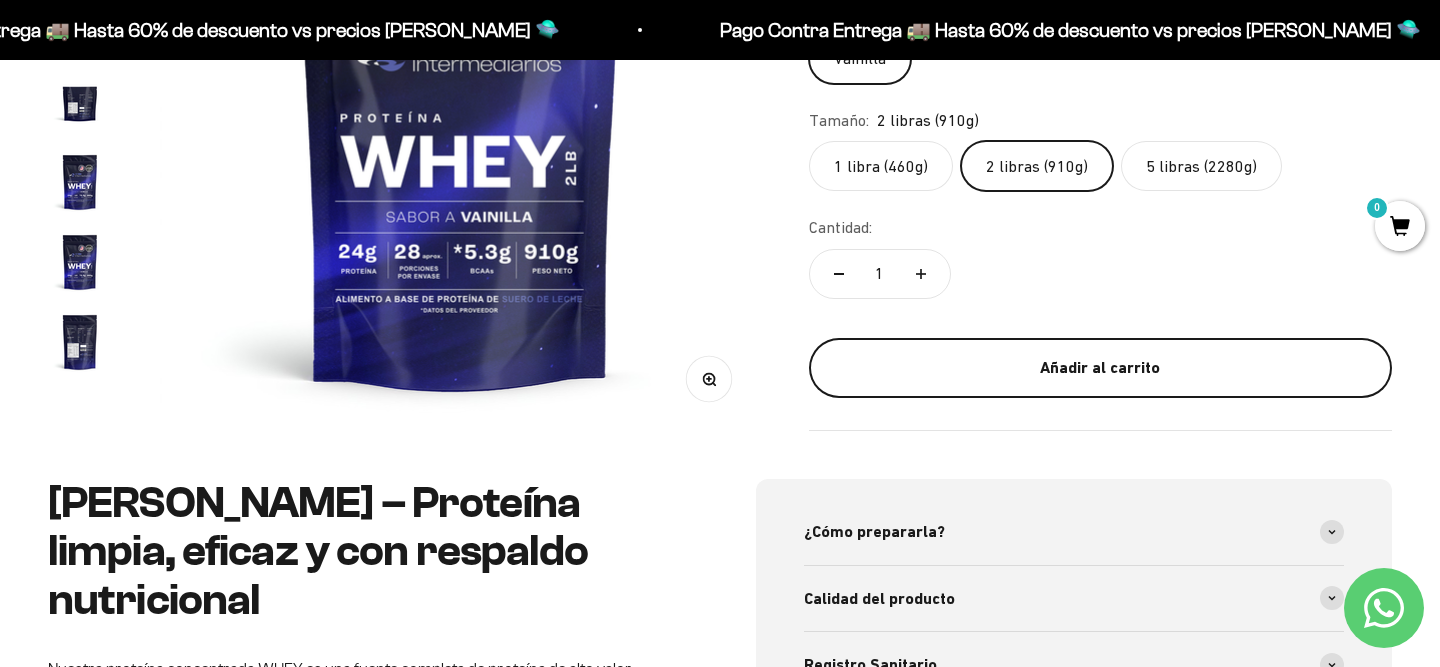click on "Añadir al carrito" at bounding box center (1100, 368) 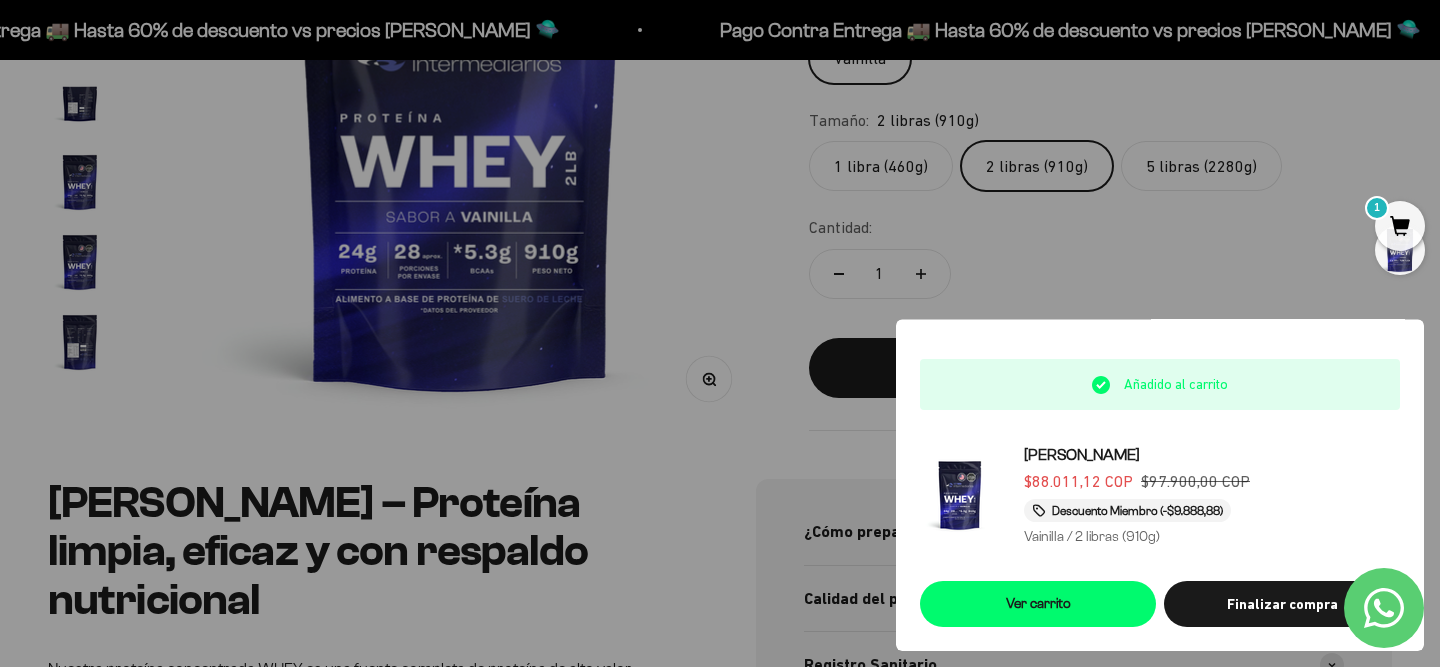 click at bounding box center (720, 333) 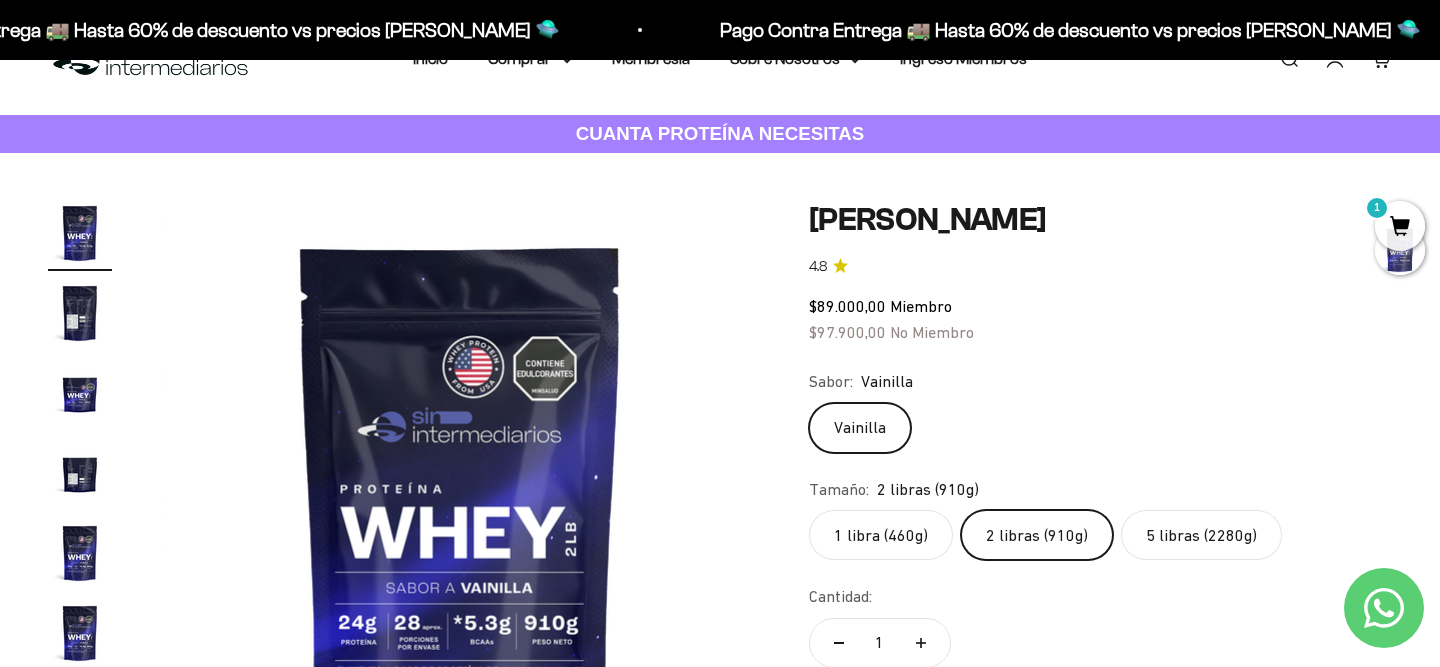 scroll, scrollTop: 0, scrollLeft: 0, axis: both 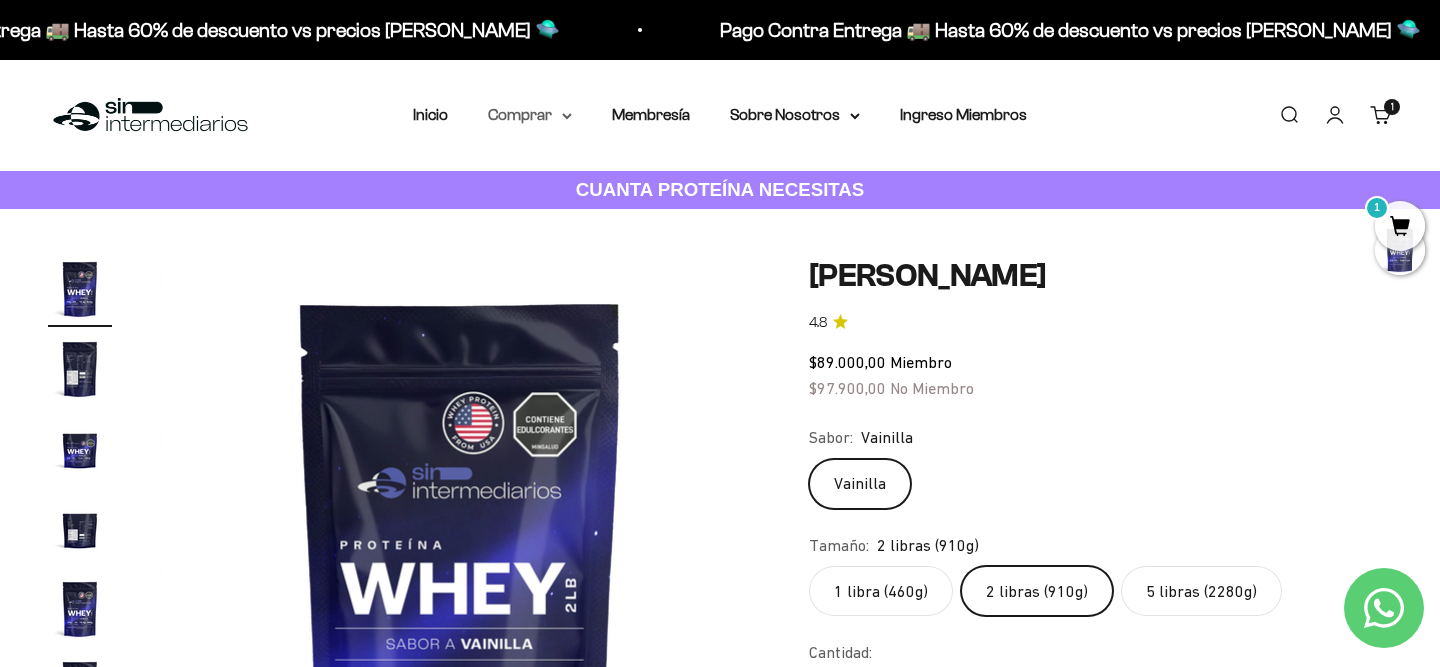 click on "Comprar" at bounding box center (530, 115) 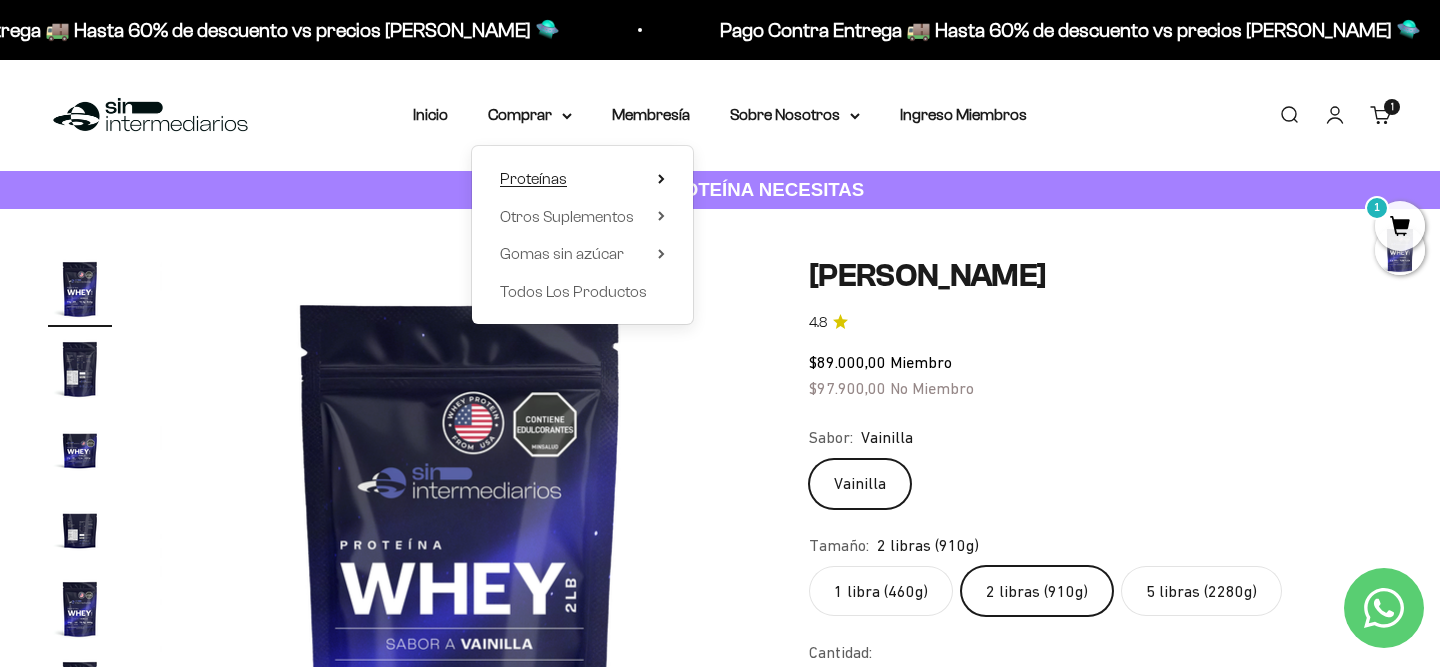 click on "Proteínas" at bounding box center [533, 179] 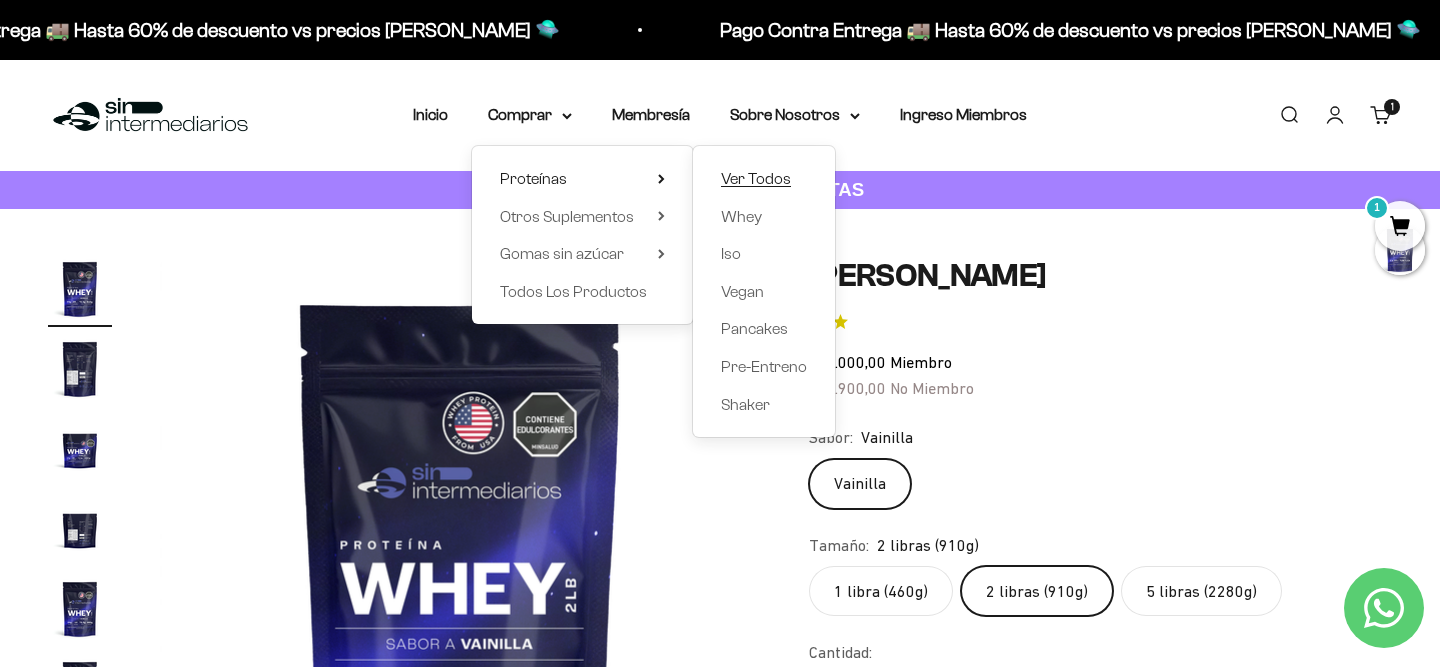 click on "Ver Todos" at bounding box center (756, 178) 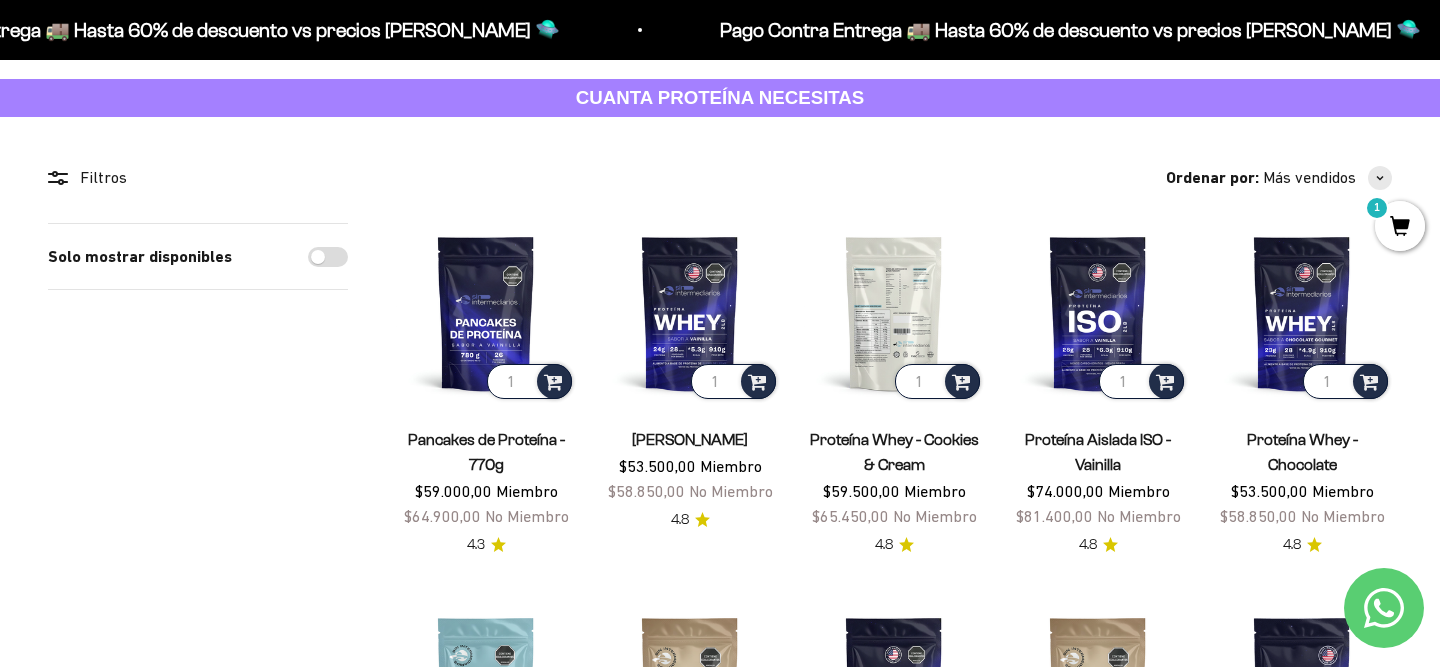scroll, scrollTop: 68, scrollLeft: 0, axis: vertical 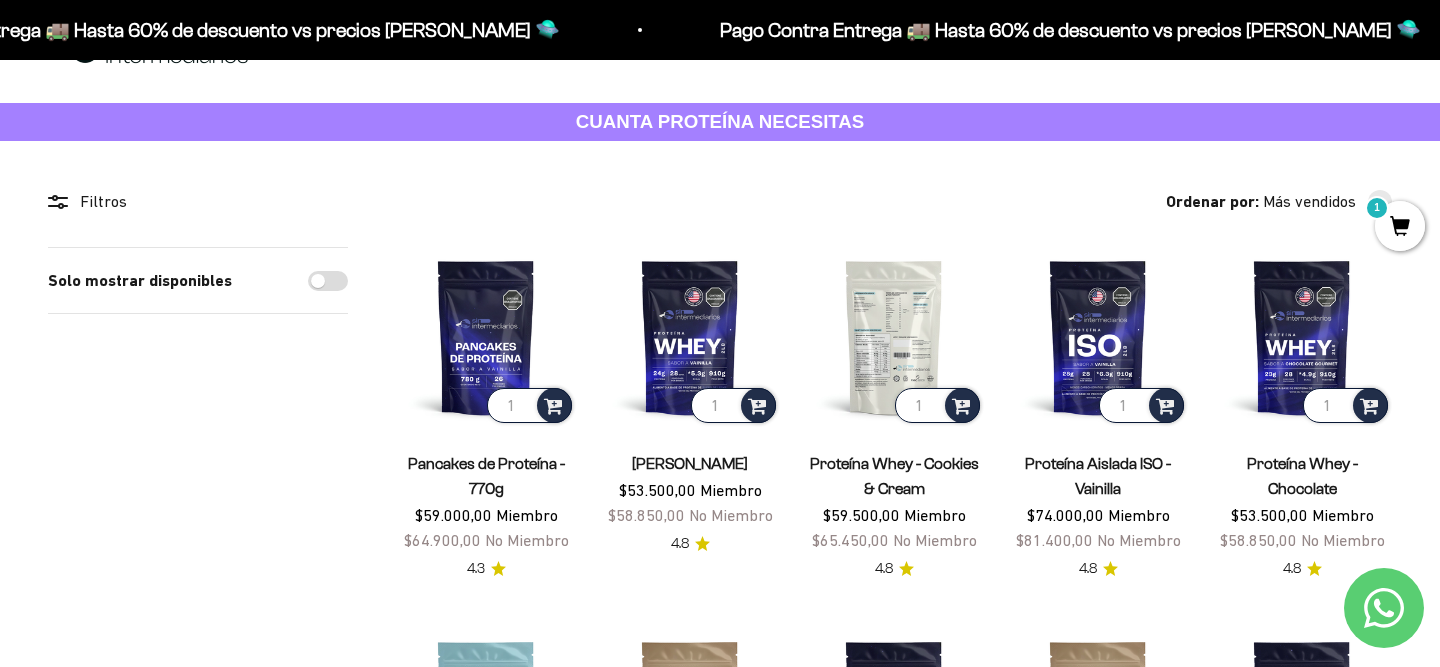 click at bounding box center (894, 337) 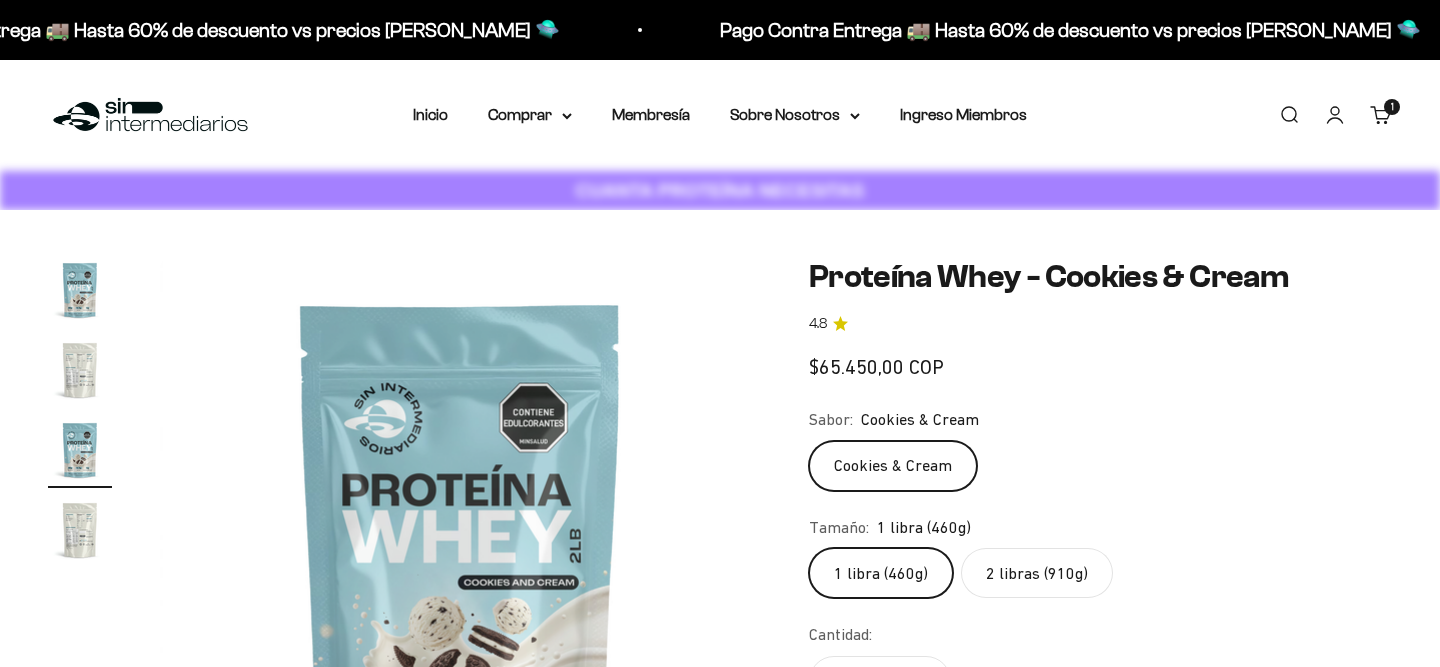 scroll, scrollTop: 0, scrollLeft: 0, axis: both 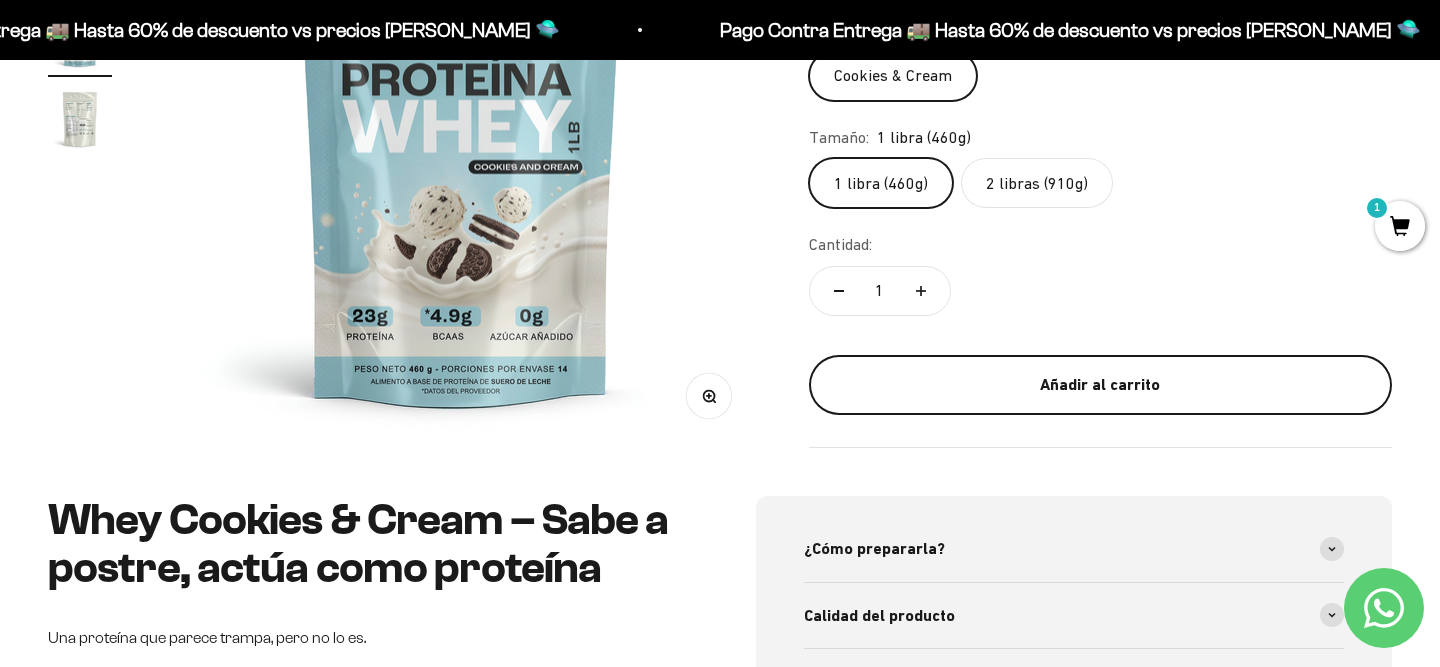click on "Añadir al carrito" at bounding box center (1100, 385) 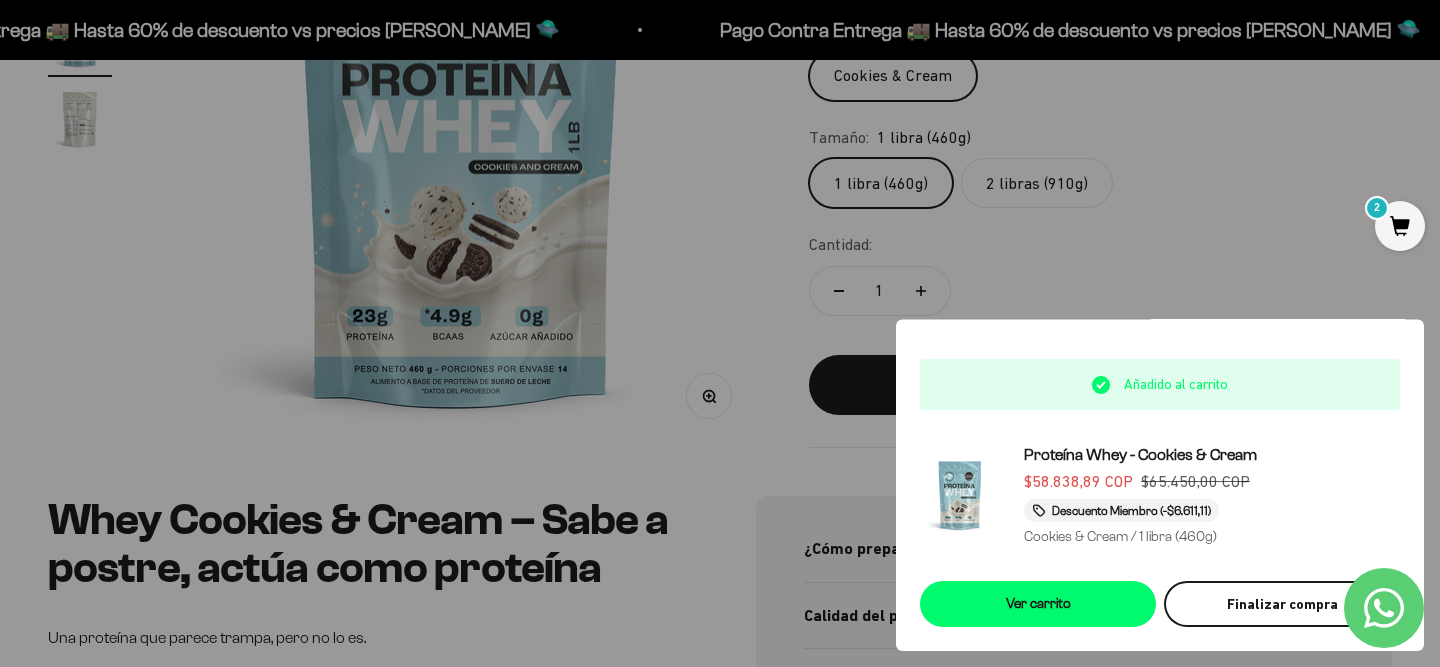 click on "Finalizar compra" at bounding box center (1282, 604) 